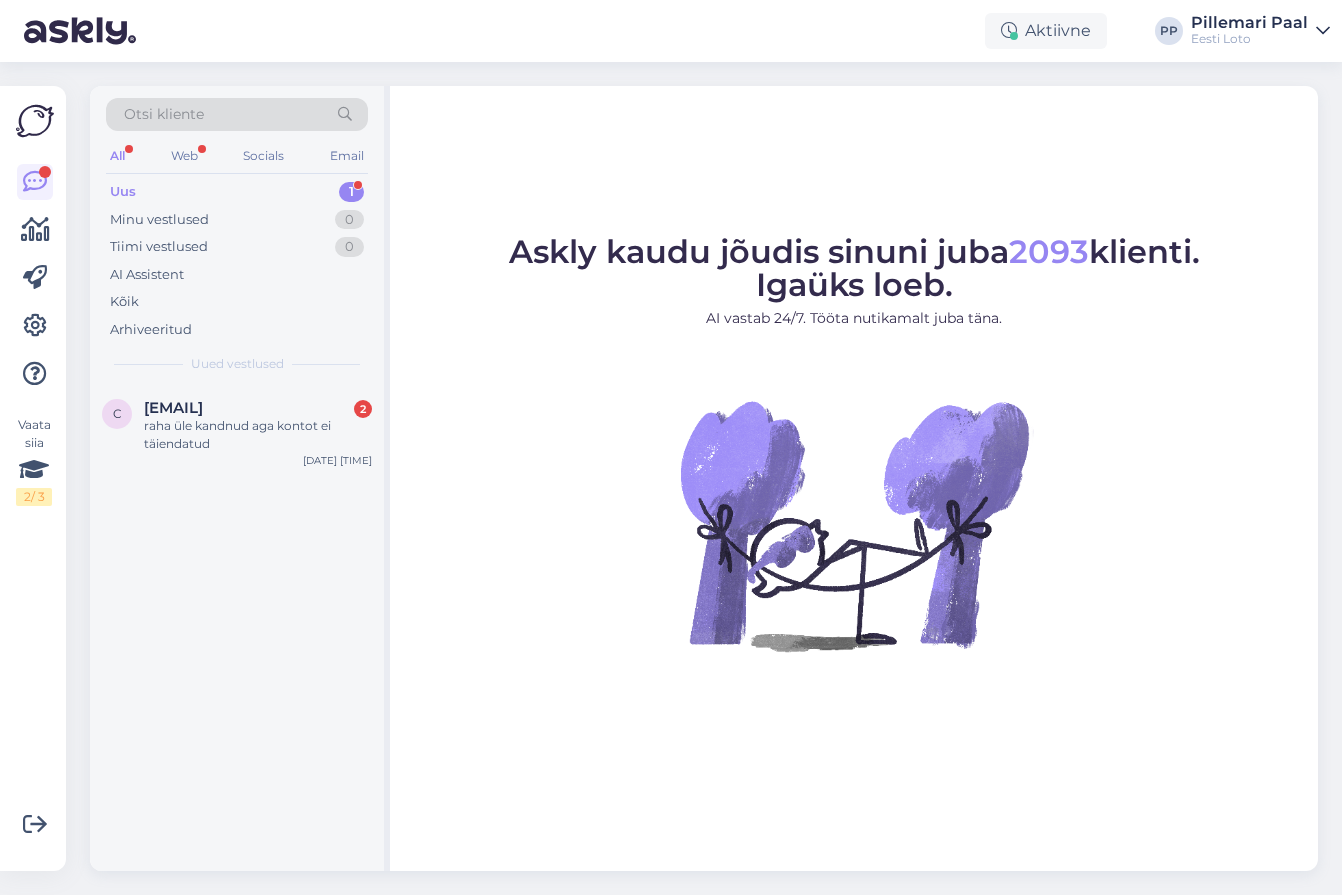 scroll, scrollTop: 0, scrollLeft: 0, axis: both 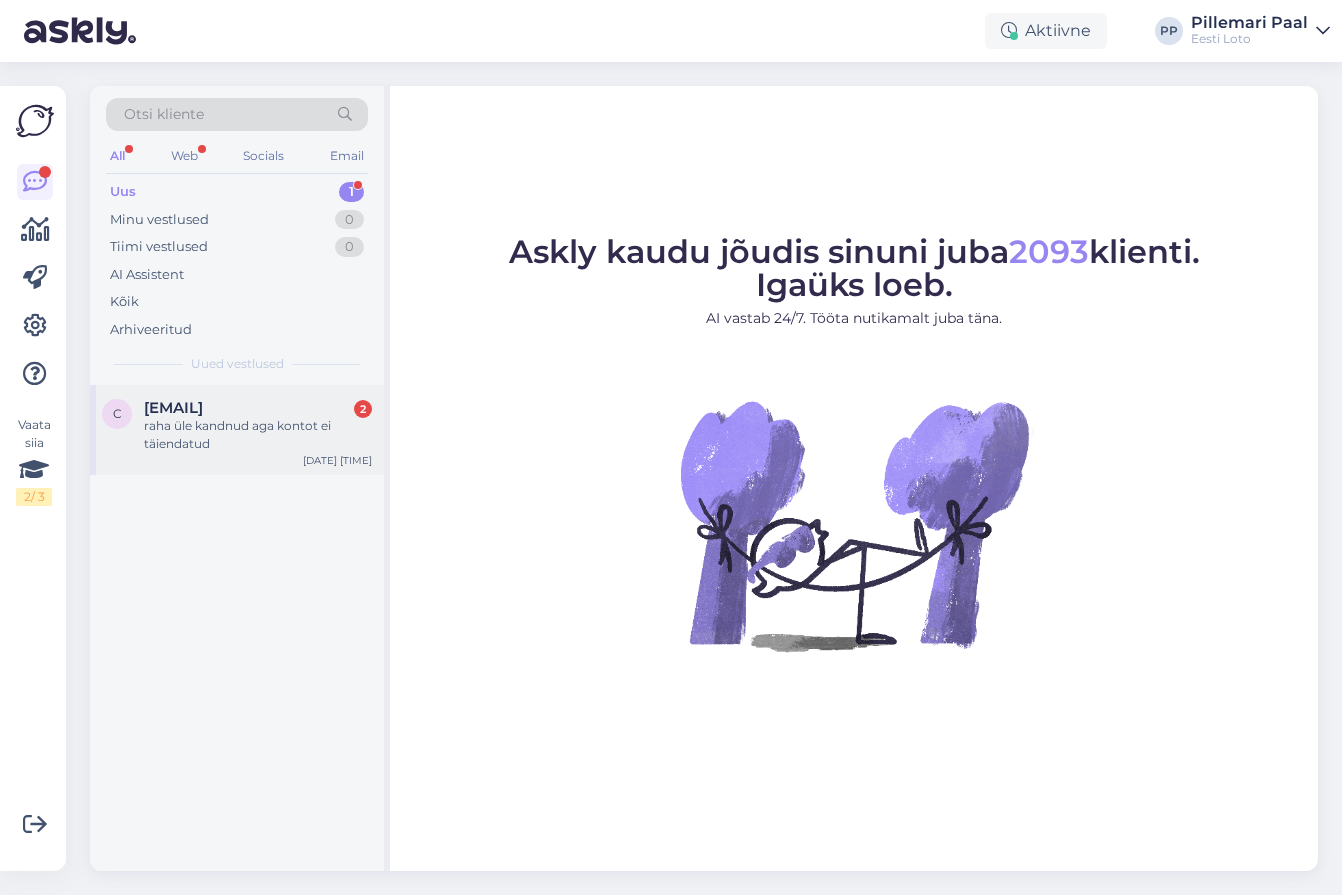 click on "[EMAIL]" at bounding box center [173, 408] 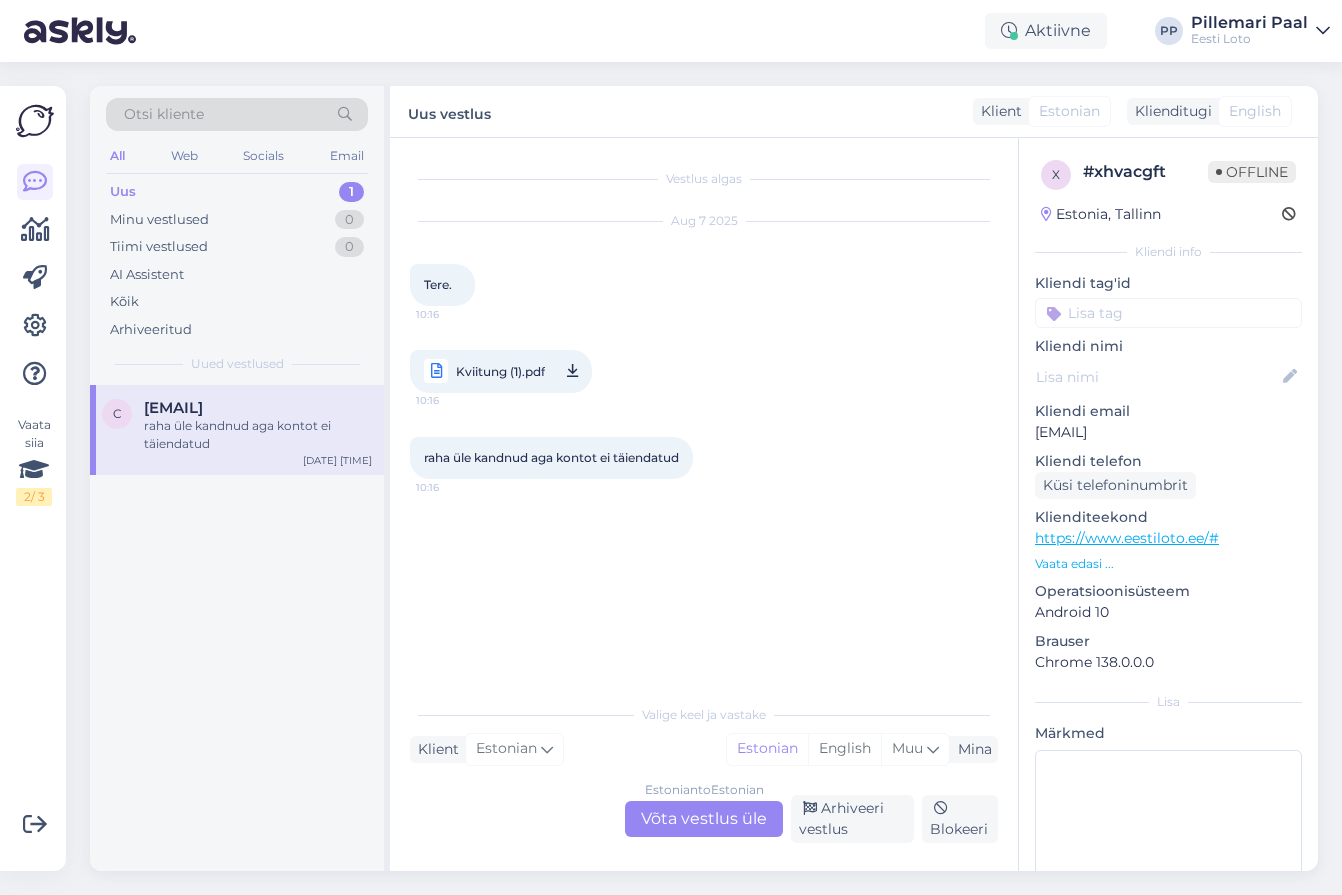 click on "Estonian  to  Estonian Võta vestlus üle" at bounding box center (704, 819) 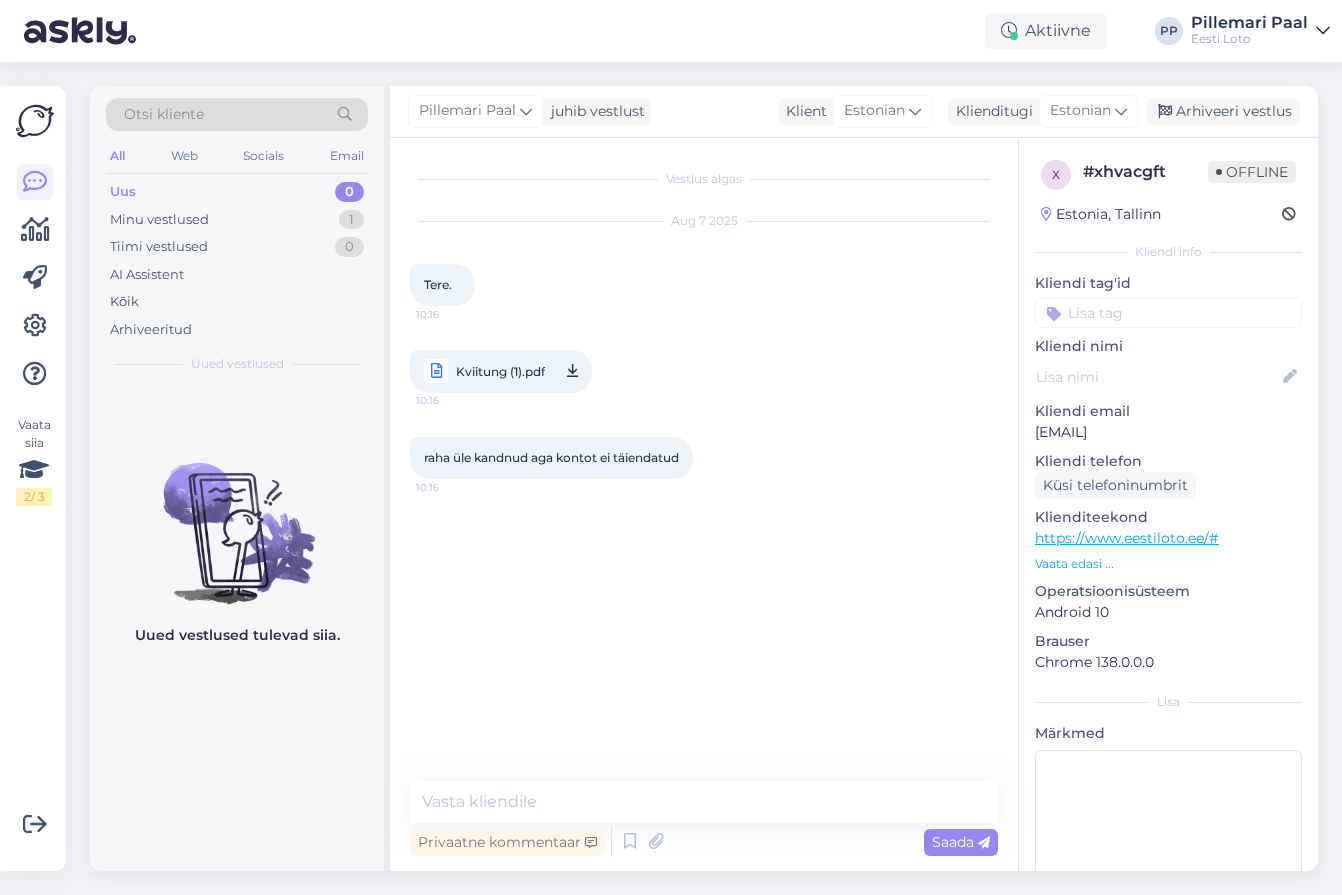 click on "[EMAIL]" at bounding box center [1168, 432] 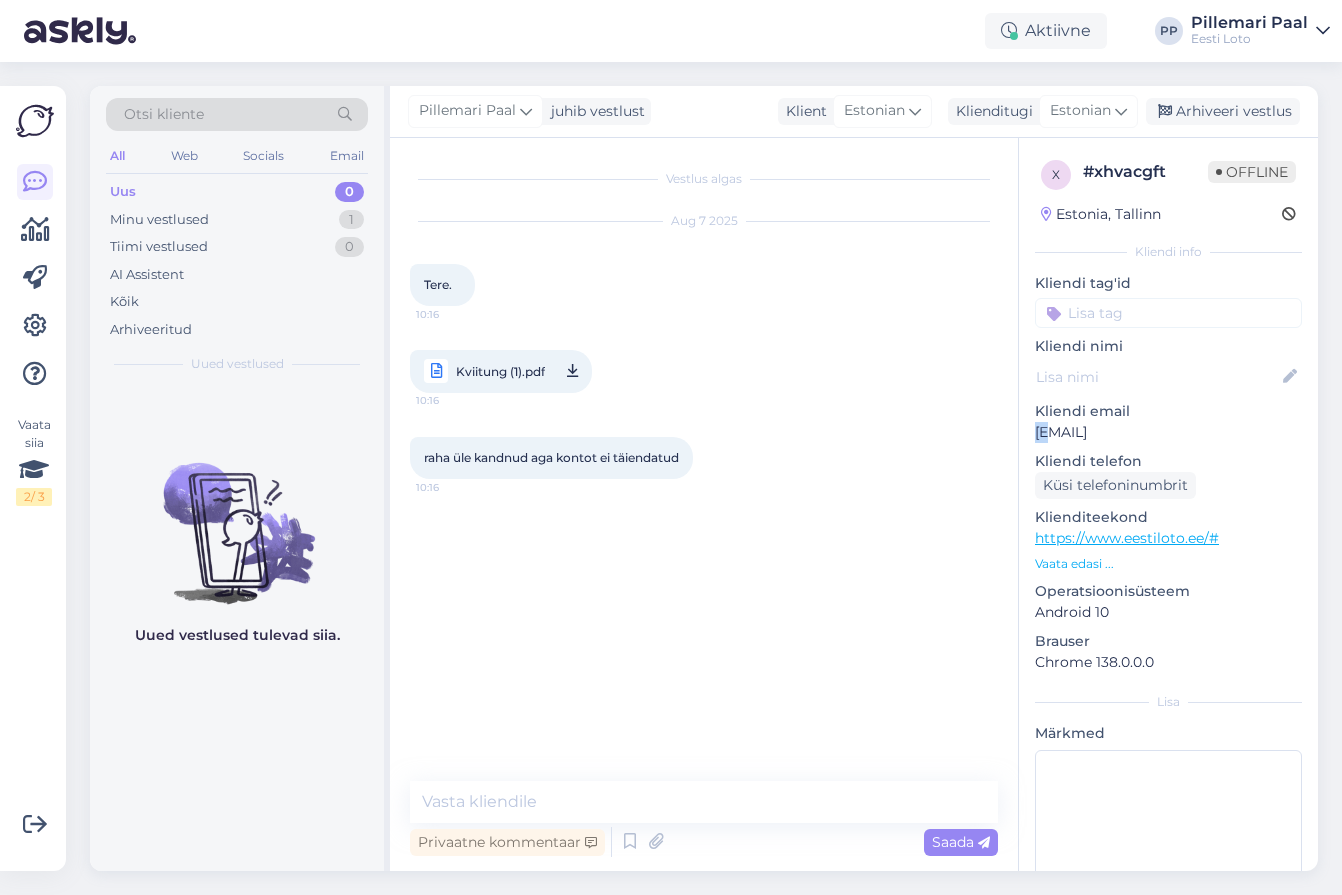 drag, startPoint x: 1211, startPoint y: 419, endPoint x: 1080, endPoint y: 427, distance: 131.24405 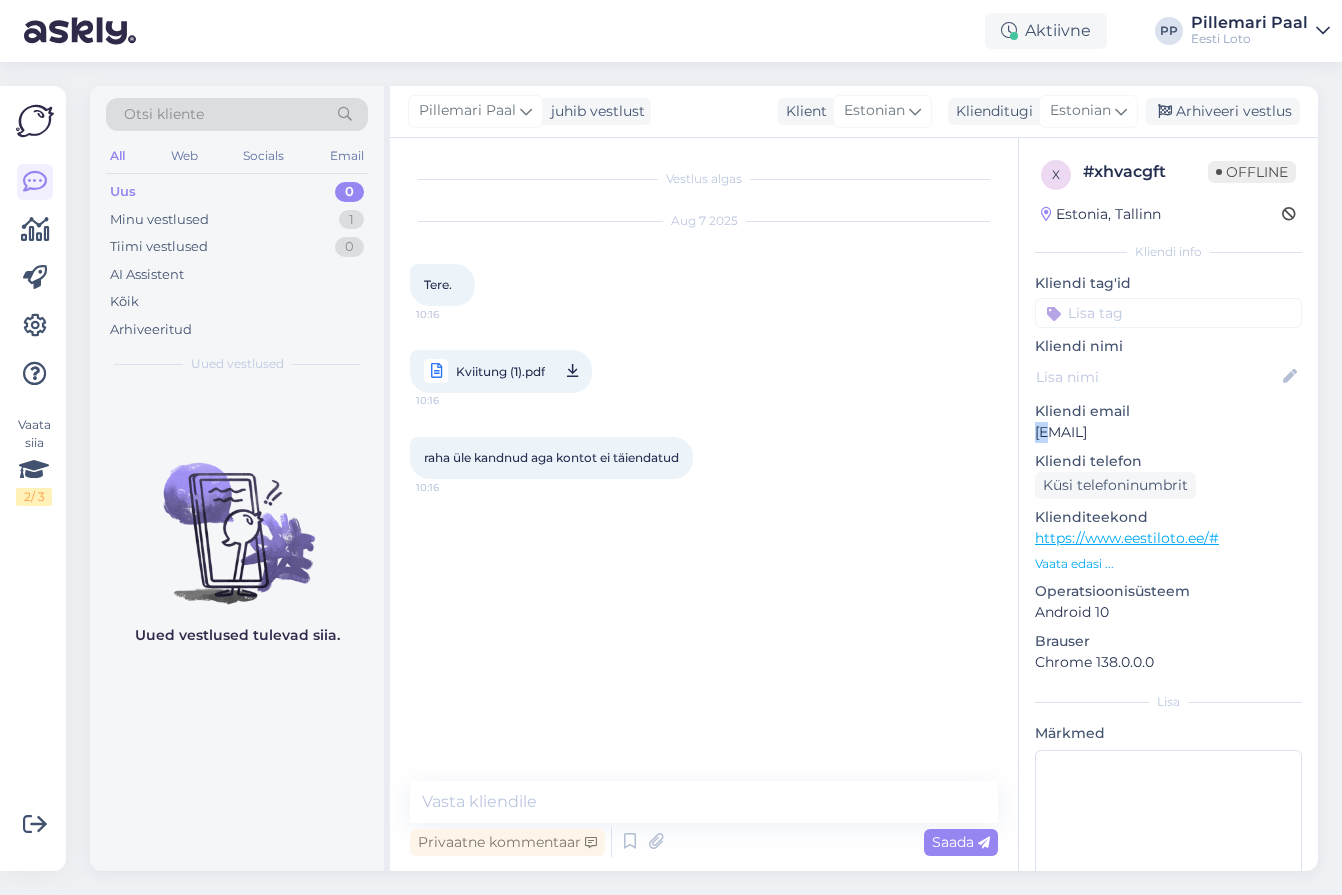 drag, startPoint x: 1211, startPoint y: 435, endPoint x: 1033, endPoint y: 434, distance: 178.0028 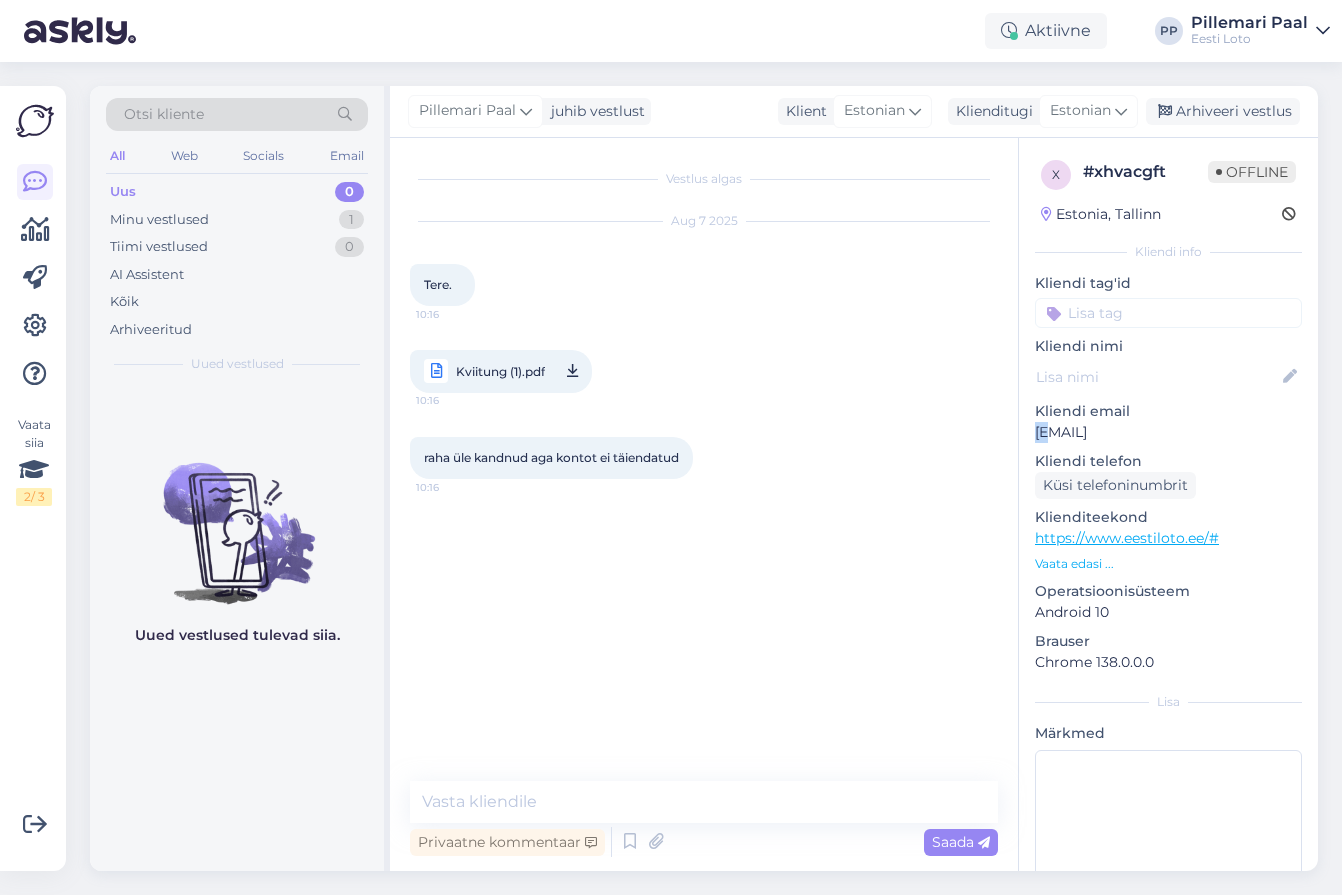 click on "x # xhvacgft Offline     Estonia, Tallinn Kliendi info Kliendi tag'id  Kliendi nimi Kliendi email costadelbog@gmail.com Kliendi telefon Küsi telefoninumbrit Klienditeekond https://www.eestiloto.ee/# Vaata edasi ... Operatsioonisüsteem Android 10 Brauser Chrome 138.0.0.0 Lisa Märkmed" at bounding box center (1168, 549) 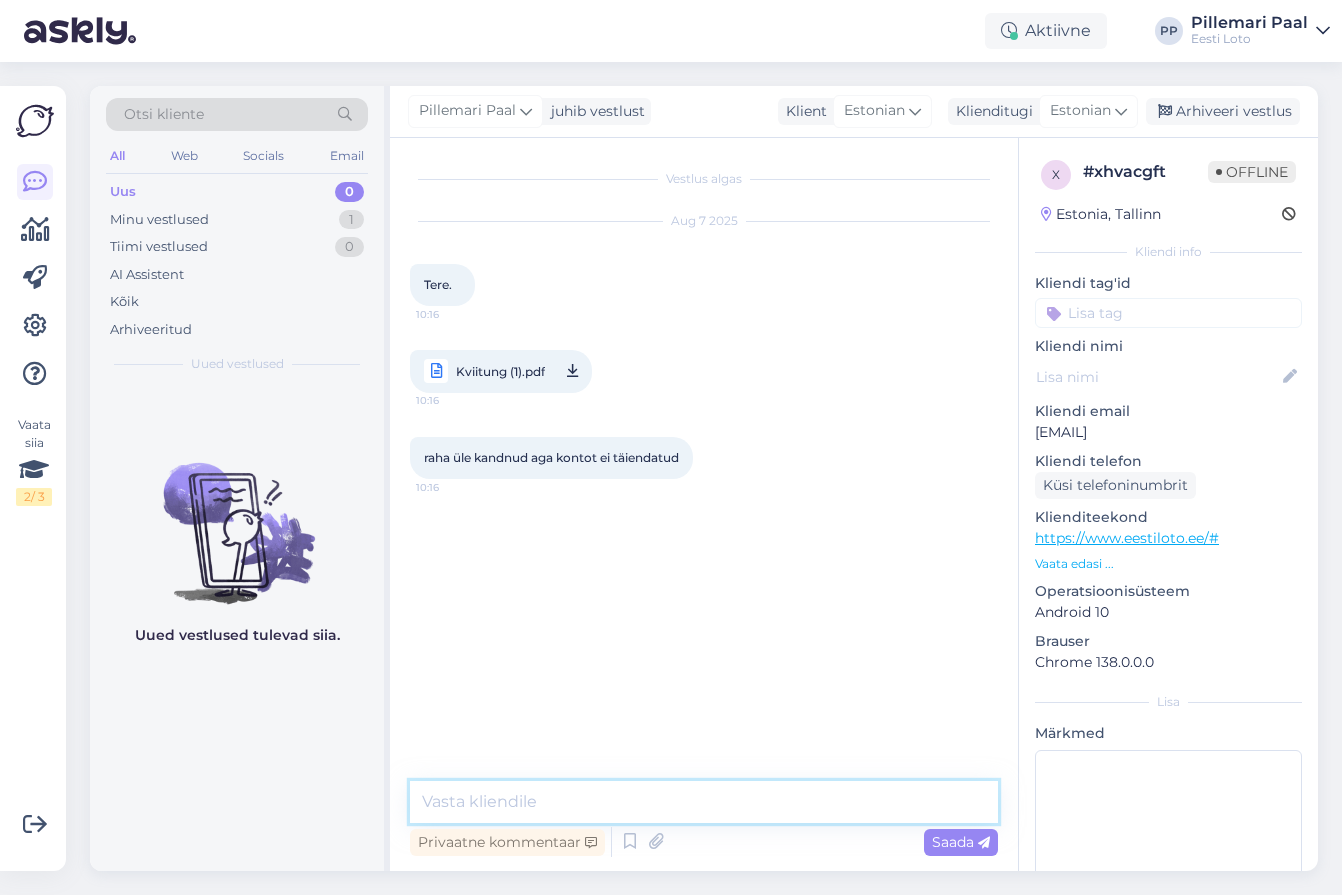 click at bounding box center [704, 802] 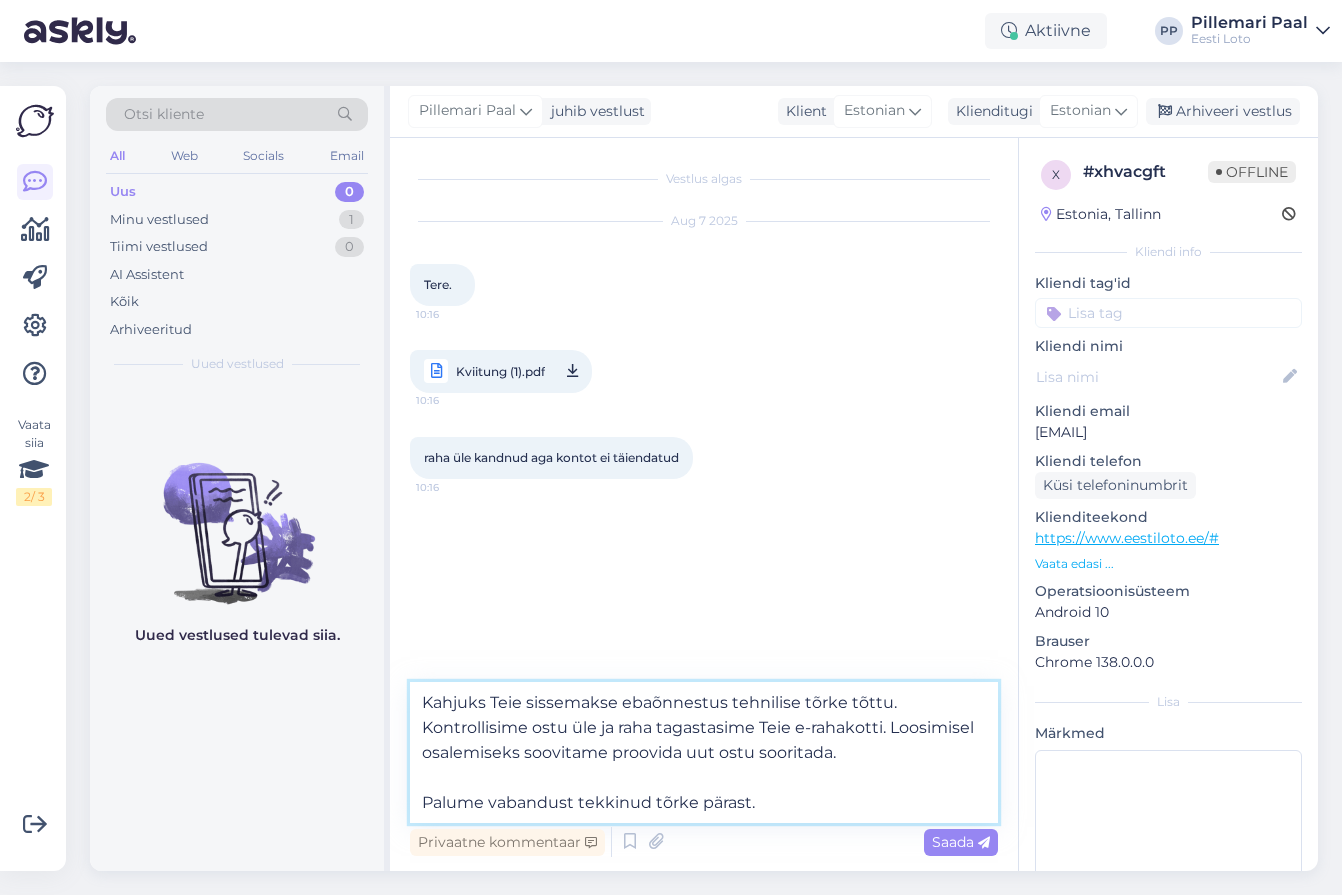 click on "Kahjuks Teie sissemakse ebaõnnestus tehnilise tõrke tõttu. Kontrollisime ostu üle ja raha tagastasime Teie e-rahakotti. Loosimisel osalemiseks soovitame proovida uut ostu sooritada.
Palume vabandust tekkinud tõrke pärast." at bounding box center [704, 752] 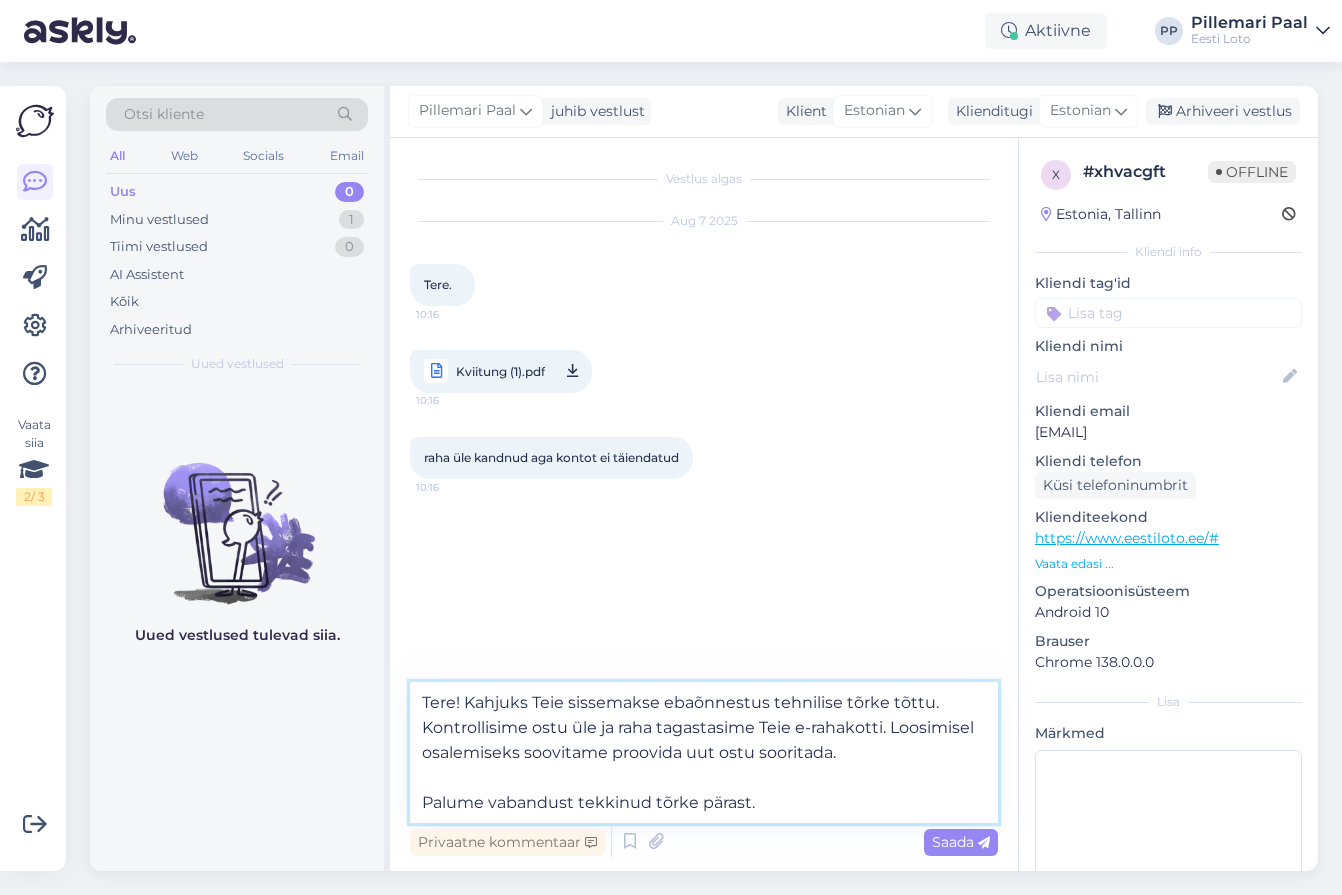 drag, startPoint x: 896, startPoint y: 723, endPoint x: 898, endPoint y: 756, distance: 33.06055 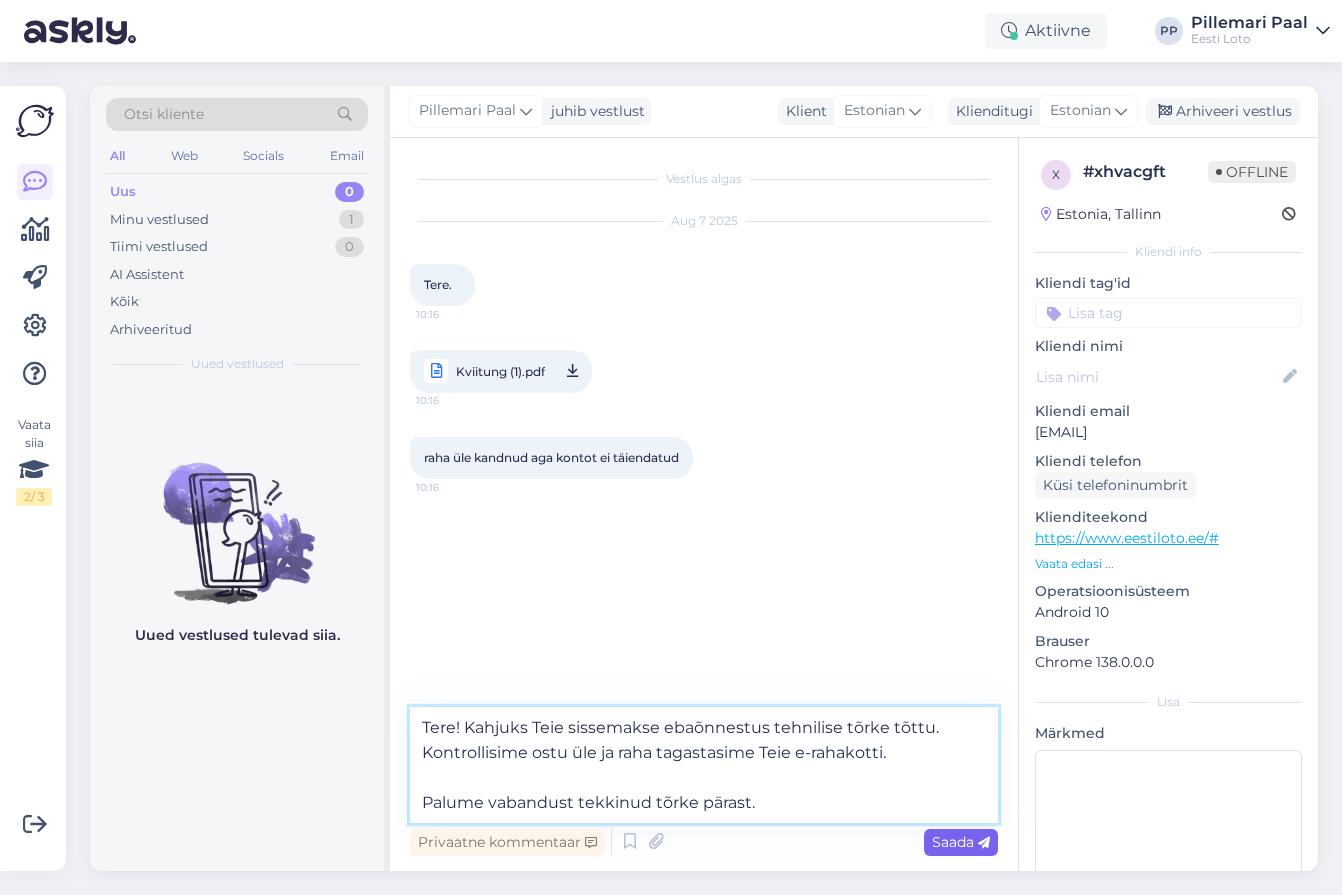 type on "Tere! Kahjuks Teie sissemakse ebaõnnestus tehnilise tõrke tõttu. Kontrollisime ostu üle ja raha tagastasime Teie e-rahakotti.
Palume vabandust tekkinud tõrke pärast." 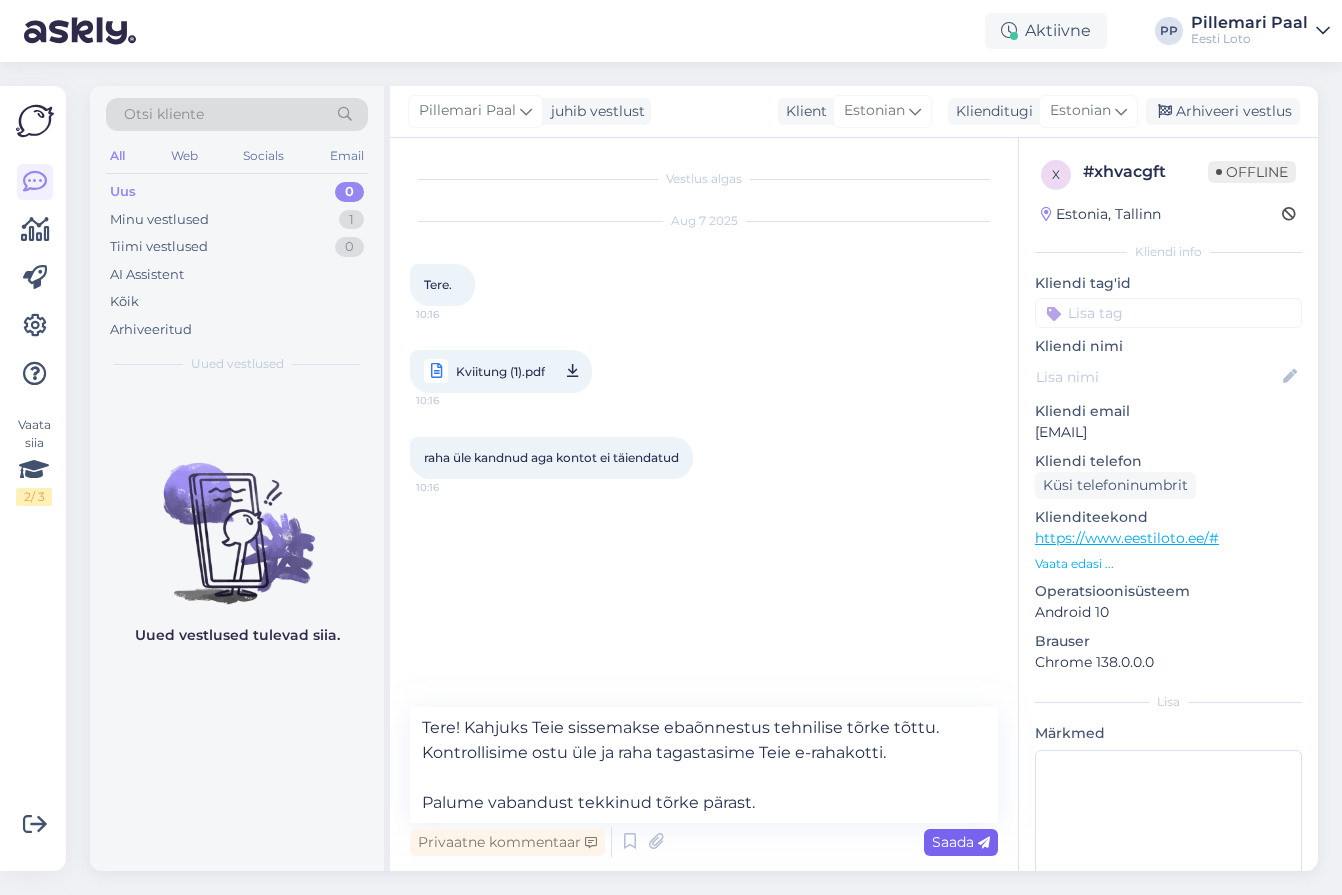 click on "Saada" at bounding box center [961, 842] 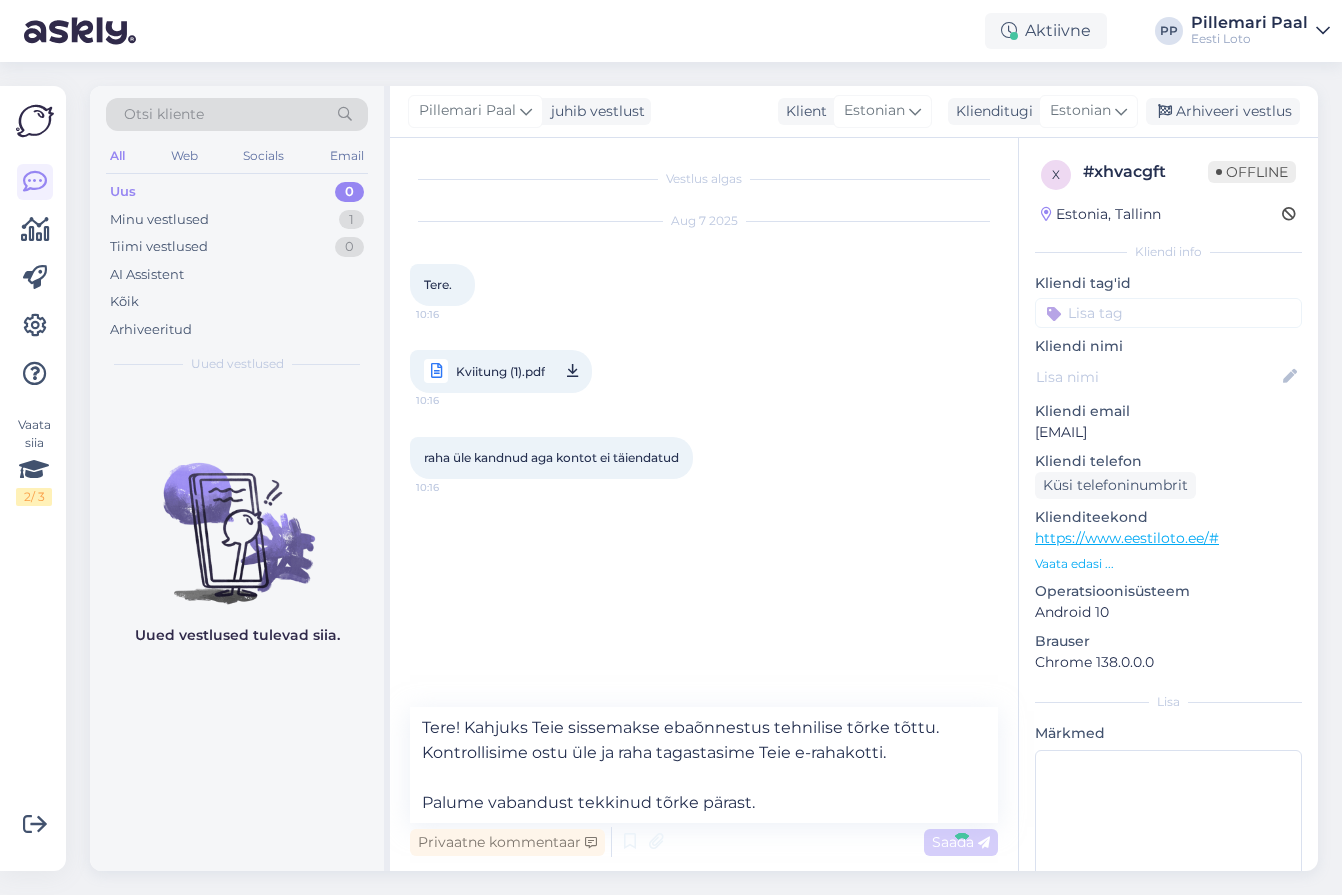 type 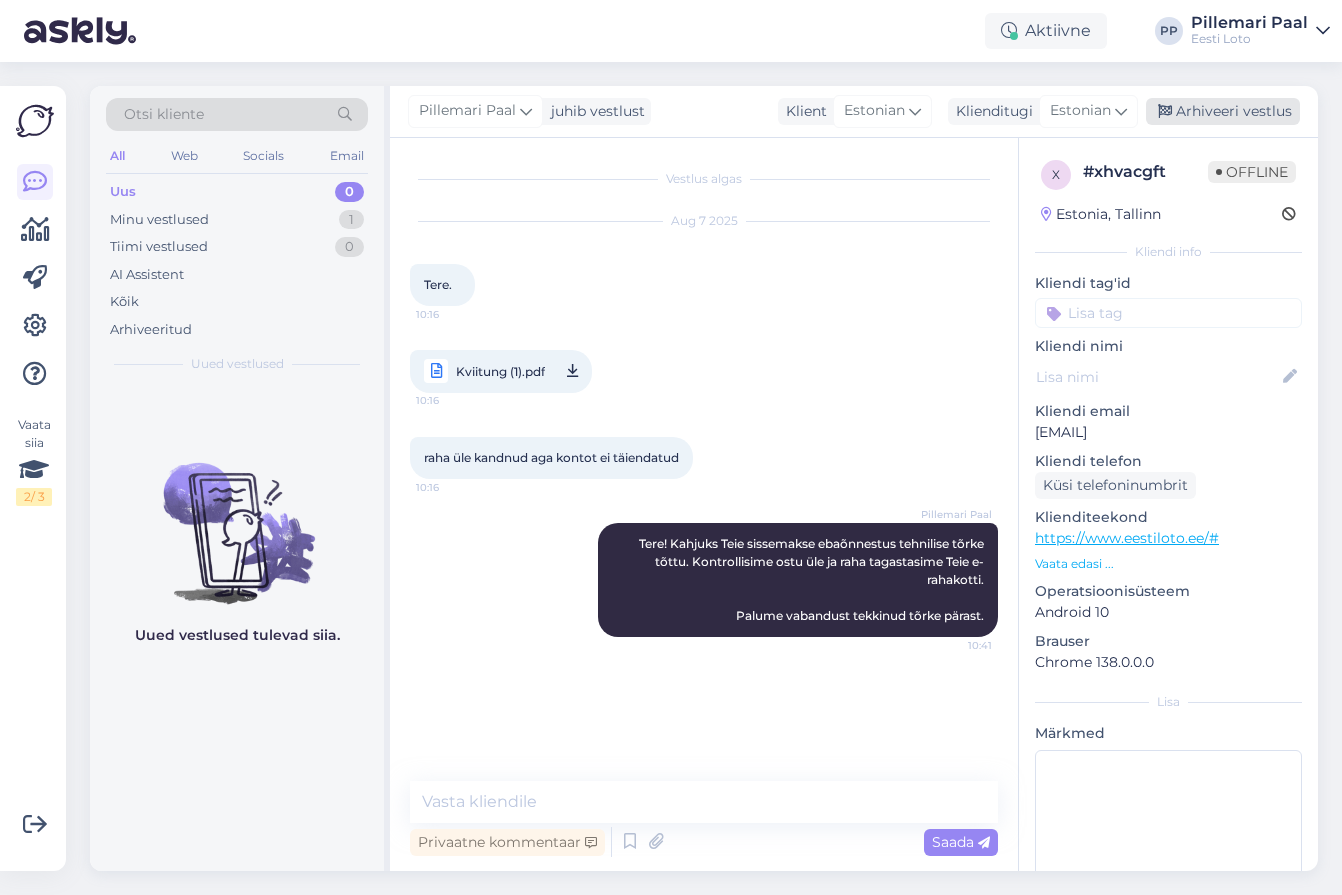 click on "Arhiveeri vestlus" at bounding box center (1223, 111) 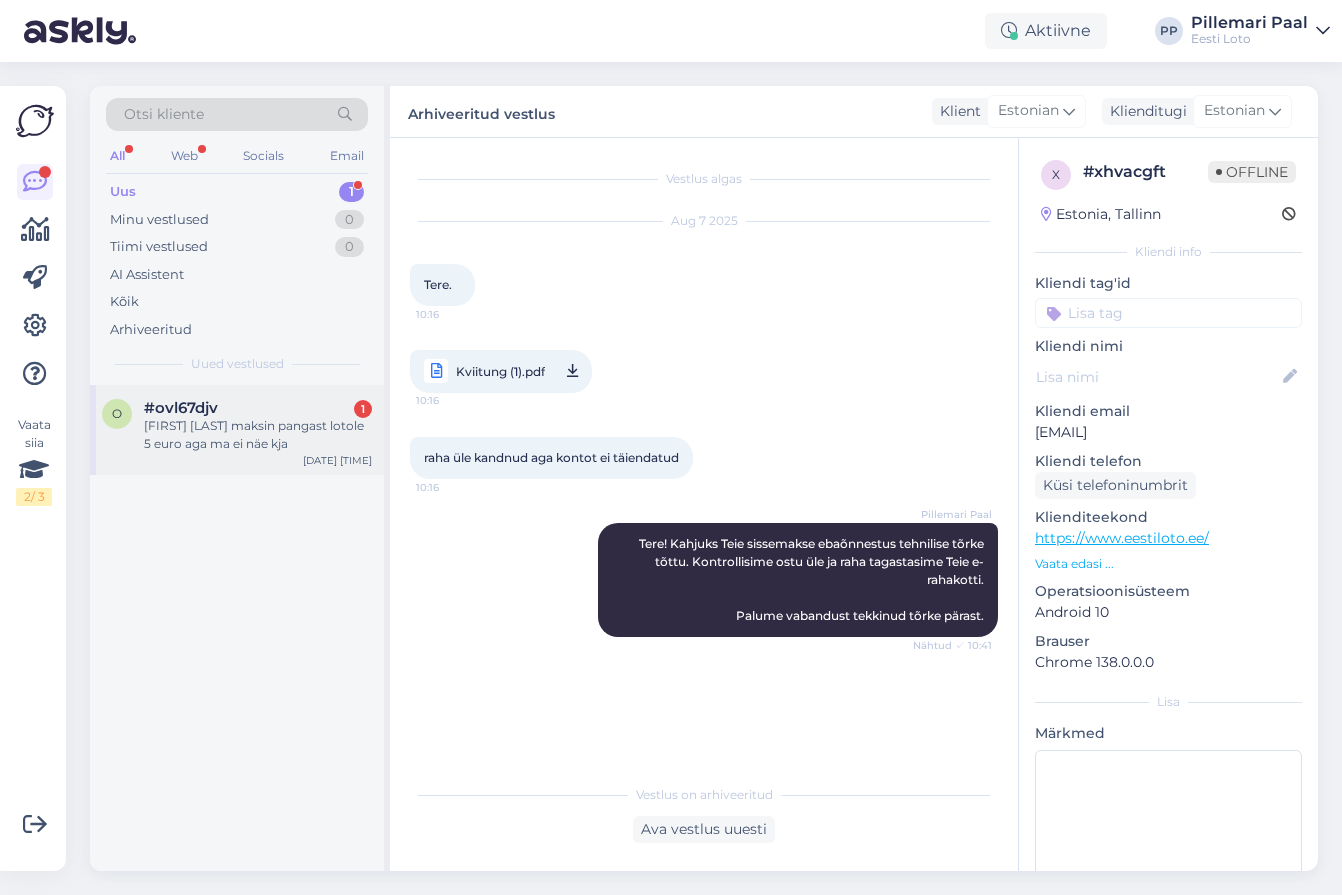 click on "Andres jostov maksin pangast lotole 5 euro aga ma ei näe kja" at bounding box center [258, 435] 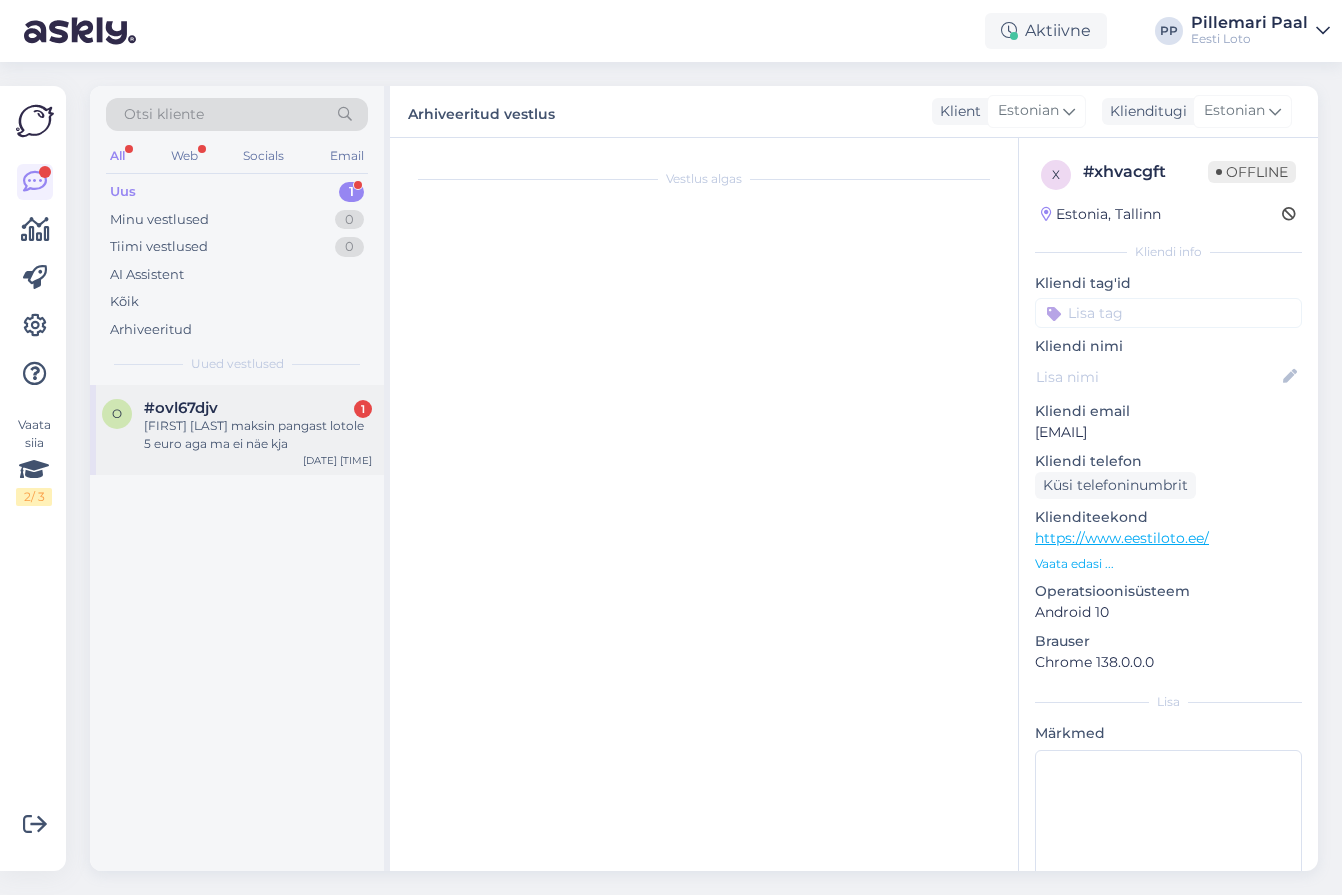 scroll, scrollTop: 36, scrollLeft: 0, axis: vertical 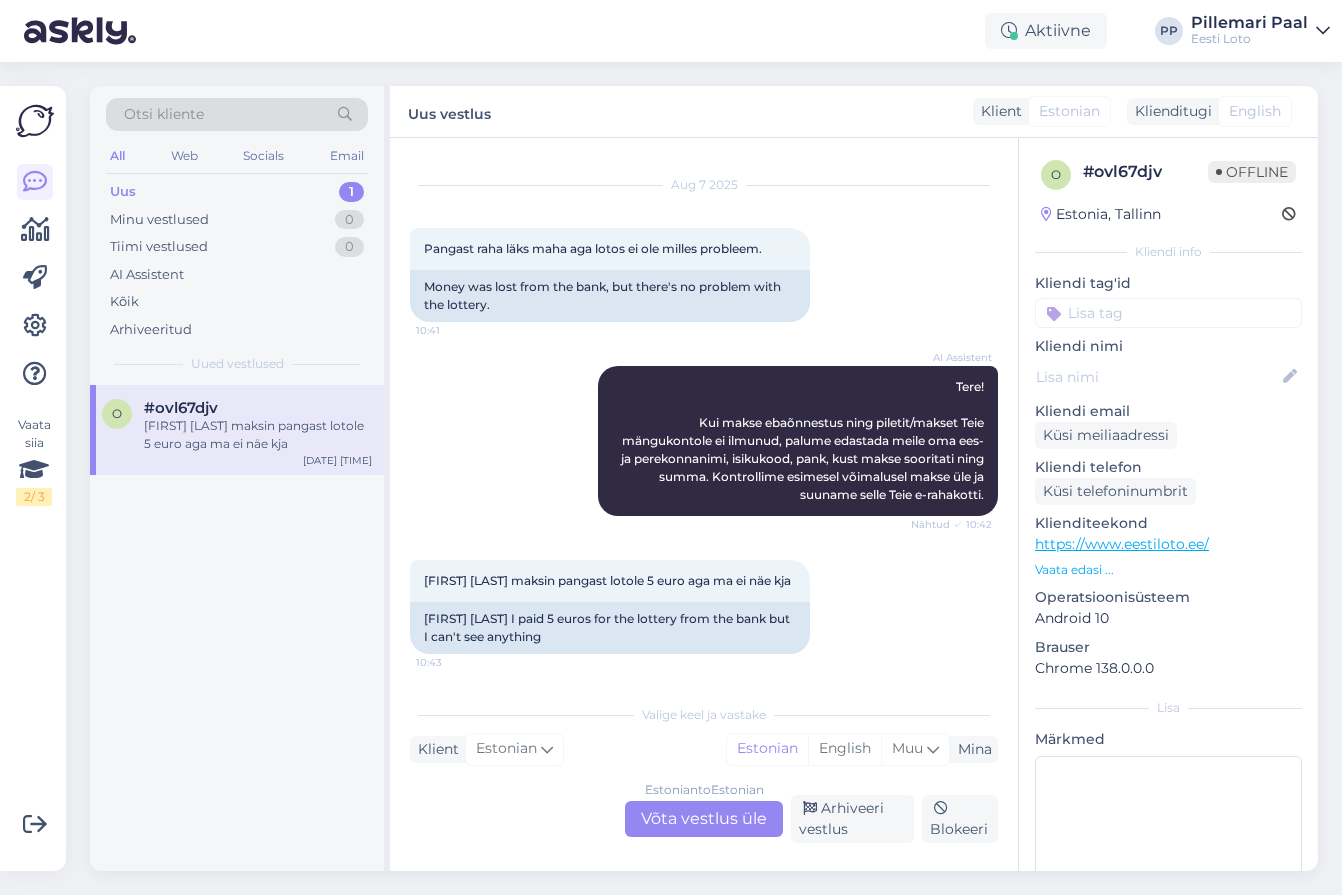 click on "Estonian  to  Estonian Võta vestlus üle" at bounding box center [704, 819] 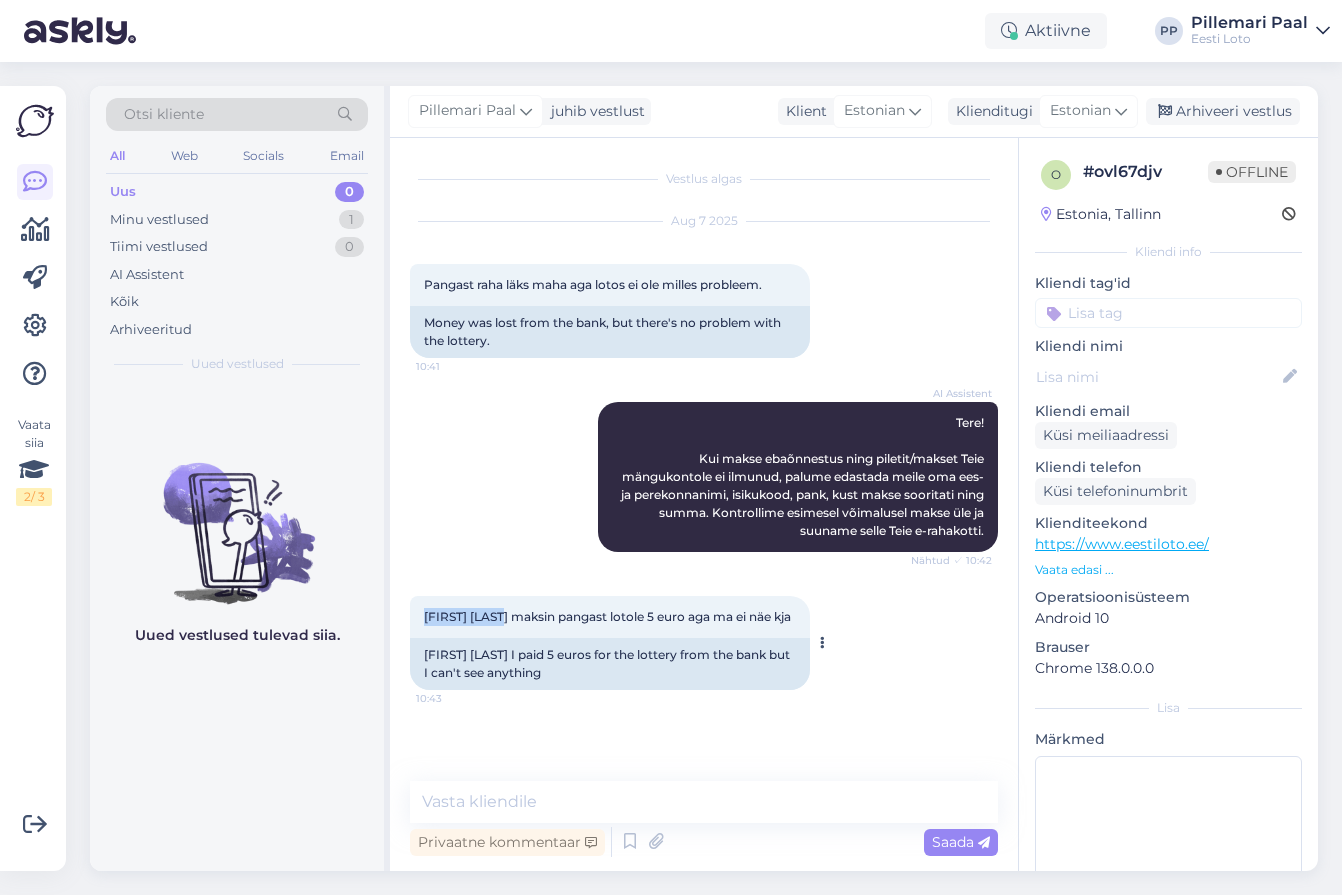 drag, startPoint x: 506, startPoint y: 620, endPoint x: 423, endPoint y: 609, distance: 83.725746 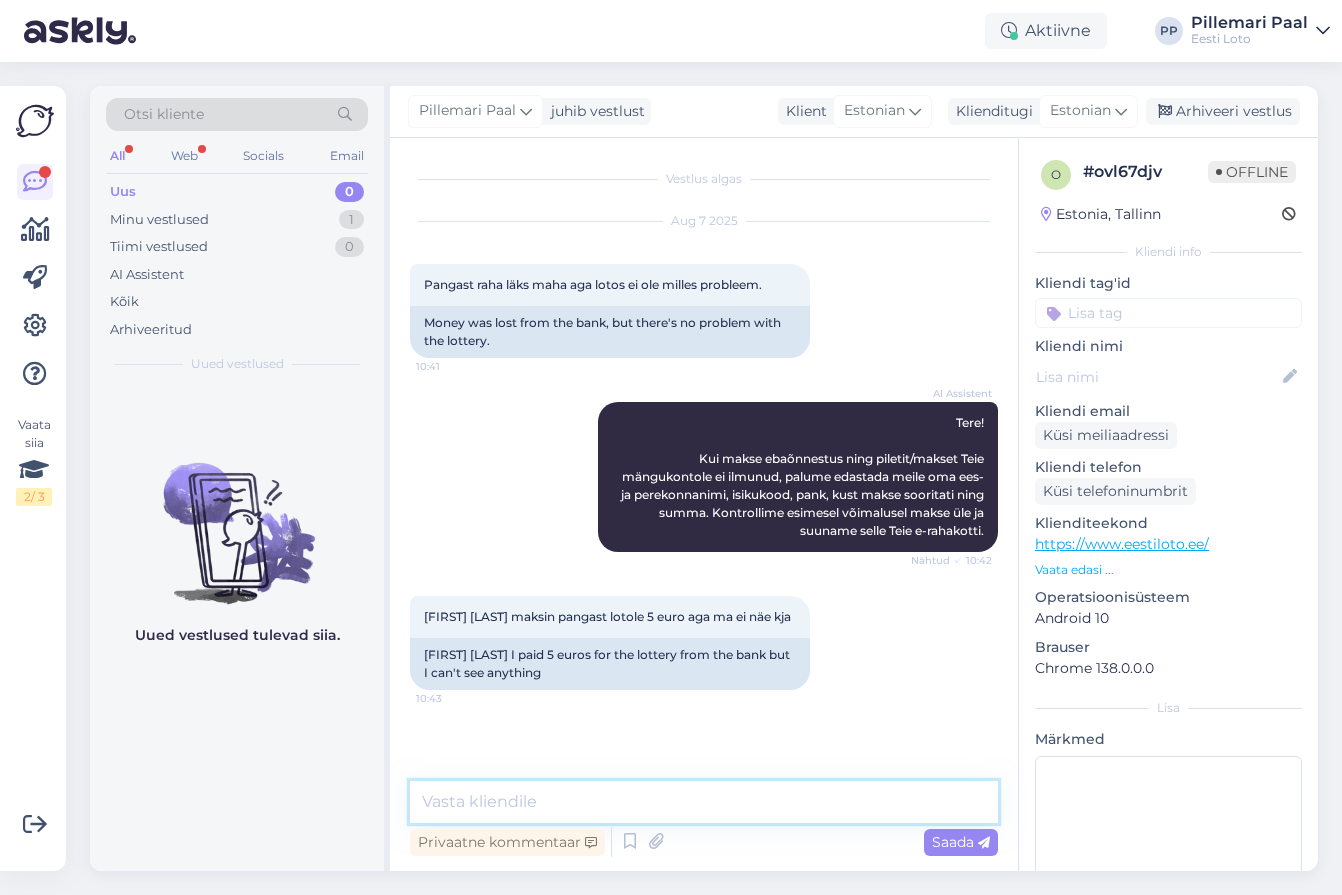 click at bounding box center [704, 802] 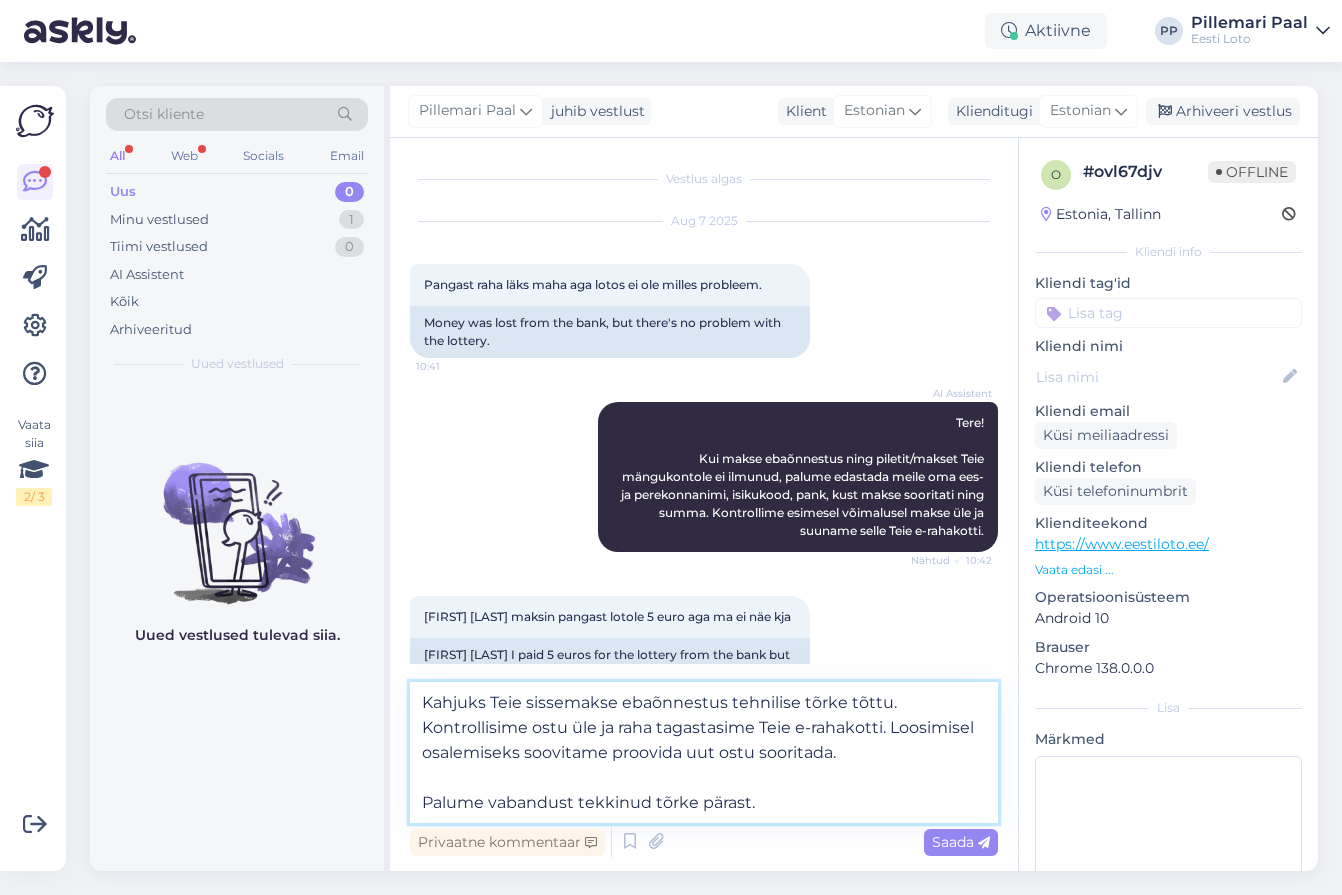 drag, startPoint x: 894, startPoint y: 729, endPoint x: 897, endPoint y: 747, distance: 18.248287 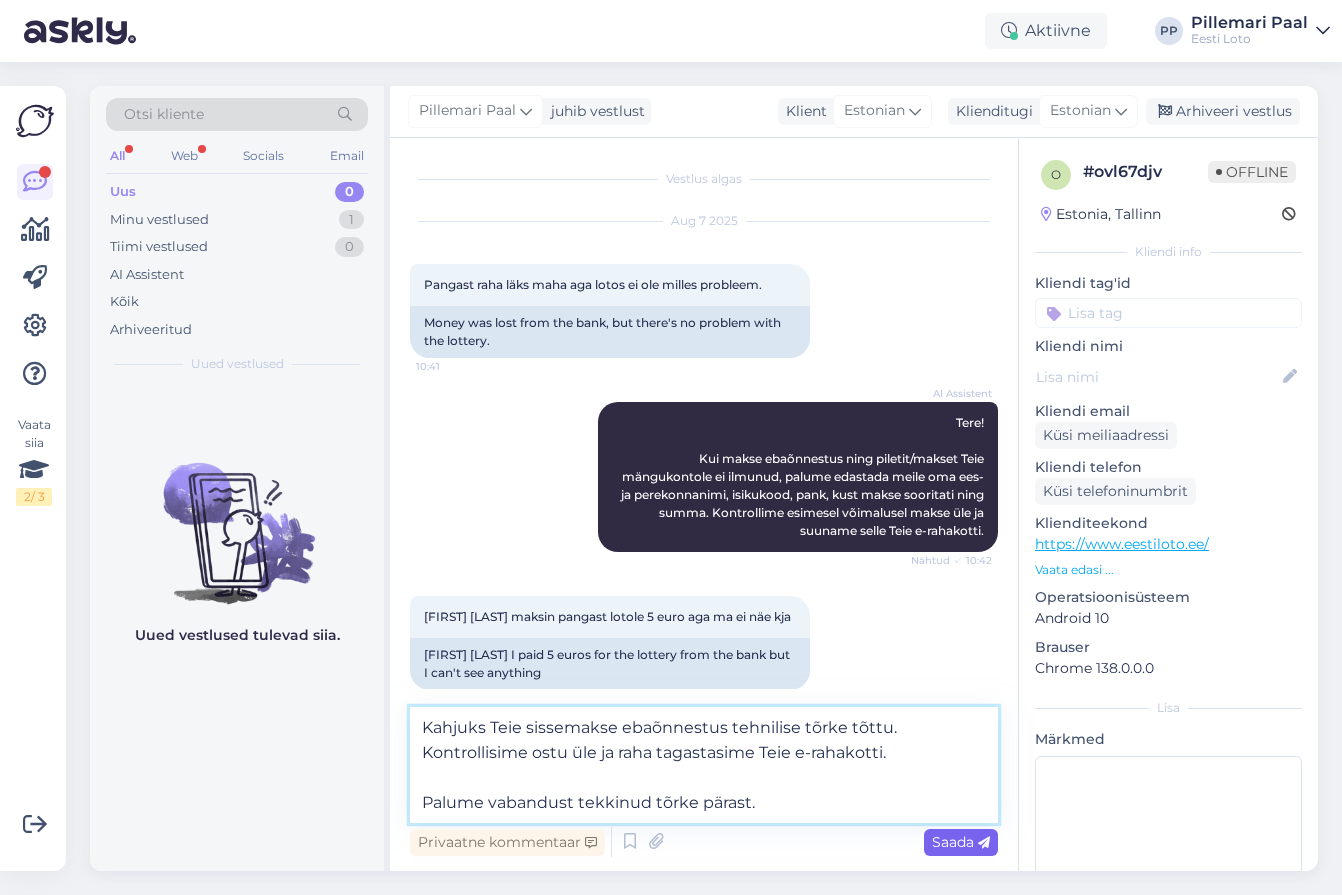 type on "Kahjuks Teie sissemakse ebaõnnestus tehnilise tõrke tõttu. Kontrollisime ostu üle ja raha tagastasime Teie e-rahakotti.
Palume vabandust tekkinud tõrke pärast." 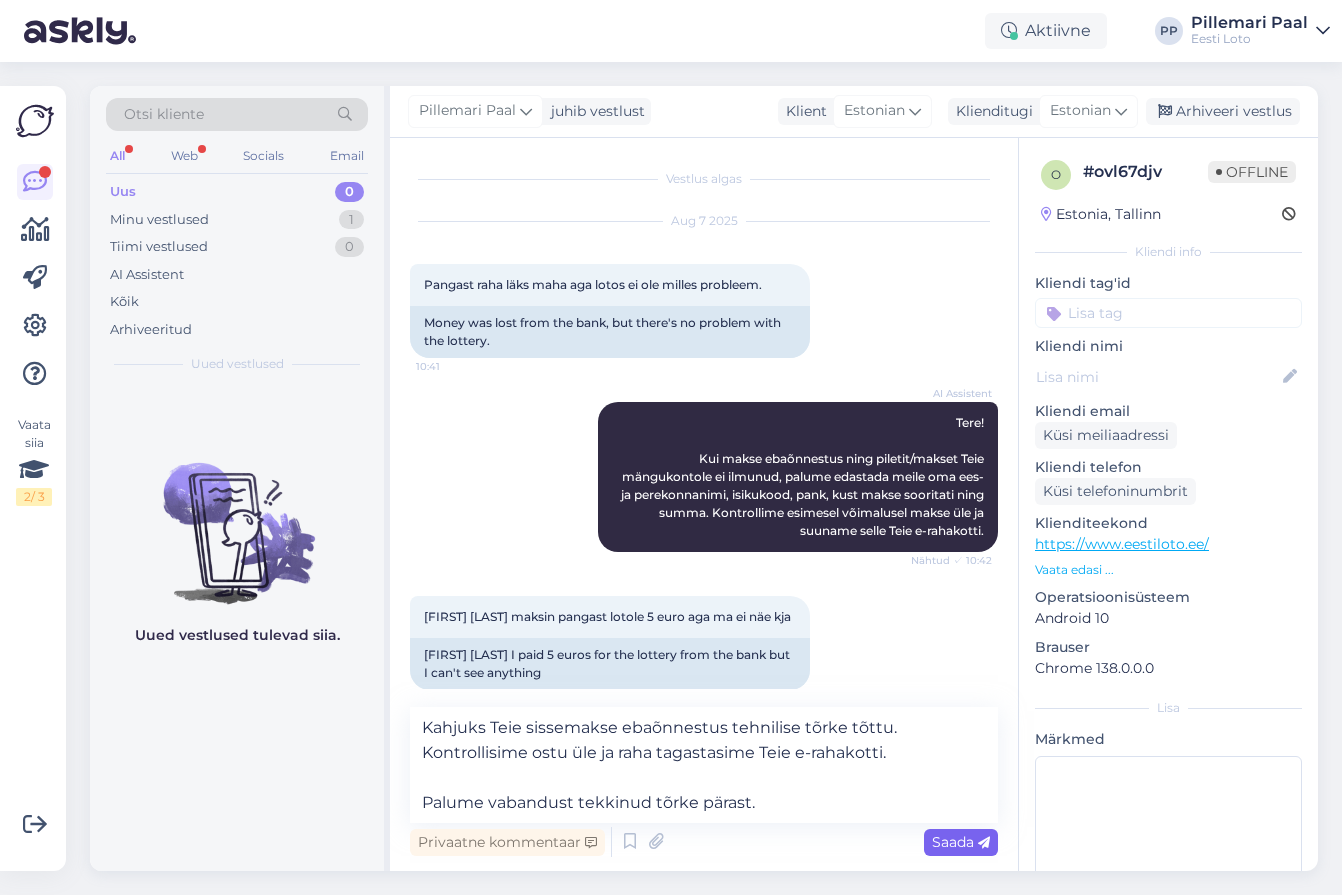 click on "Saada" at bounding box center (961, 842) 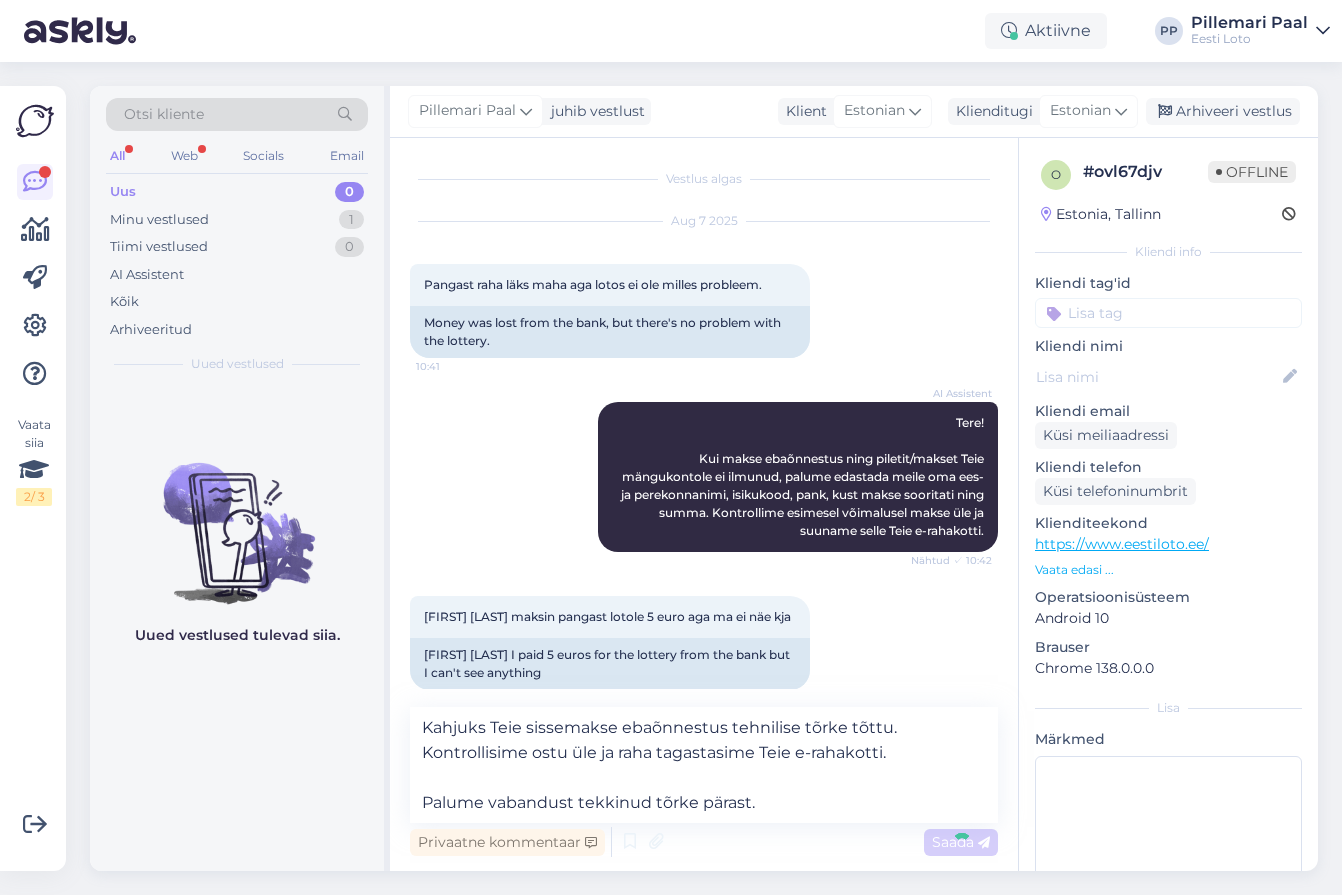 type 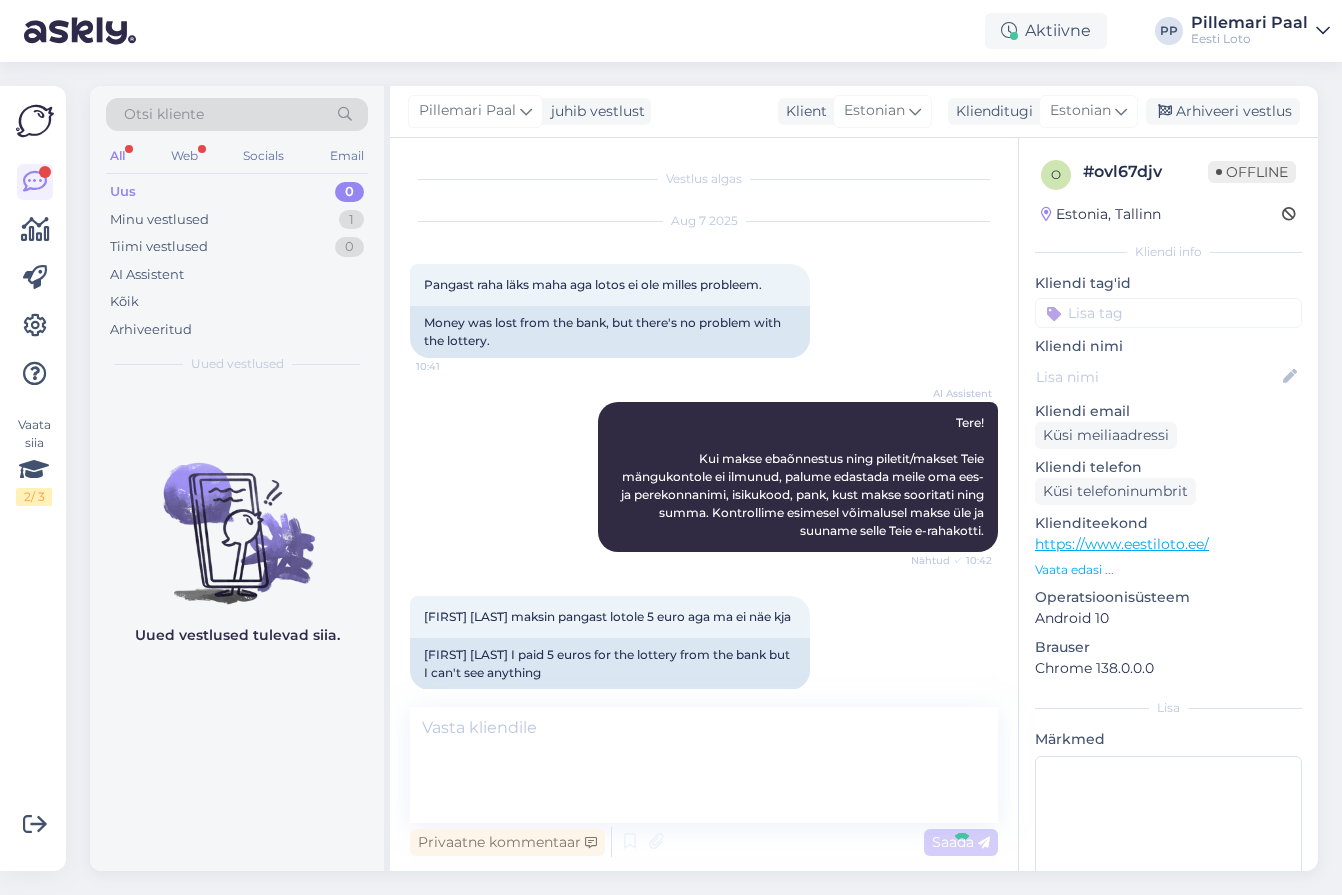 scroll, scrollTop: 89, scrollLeft: 0, axis: vertical 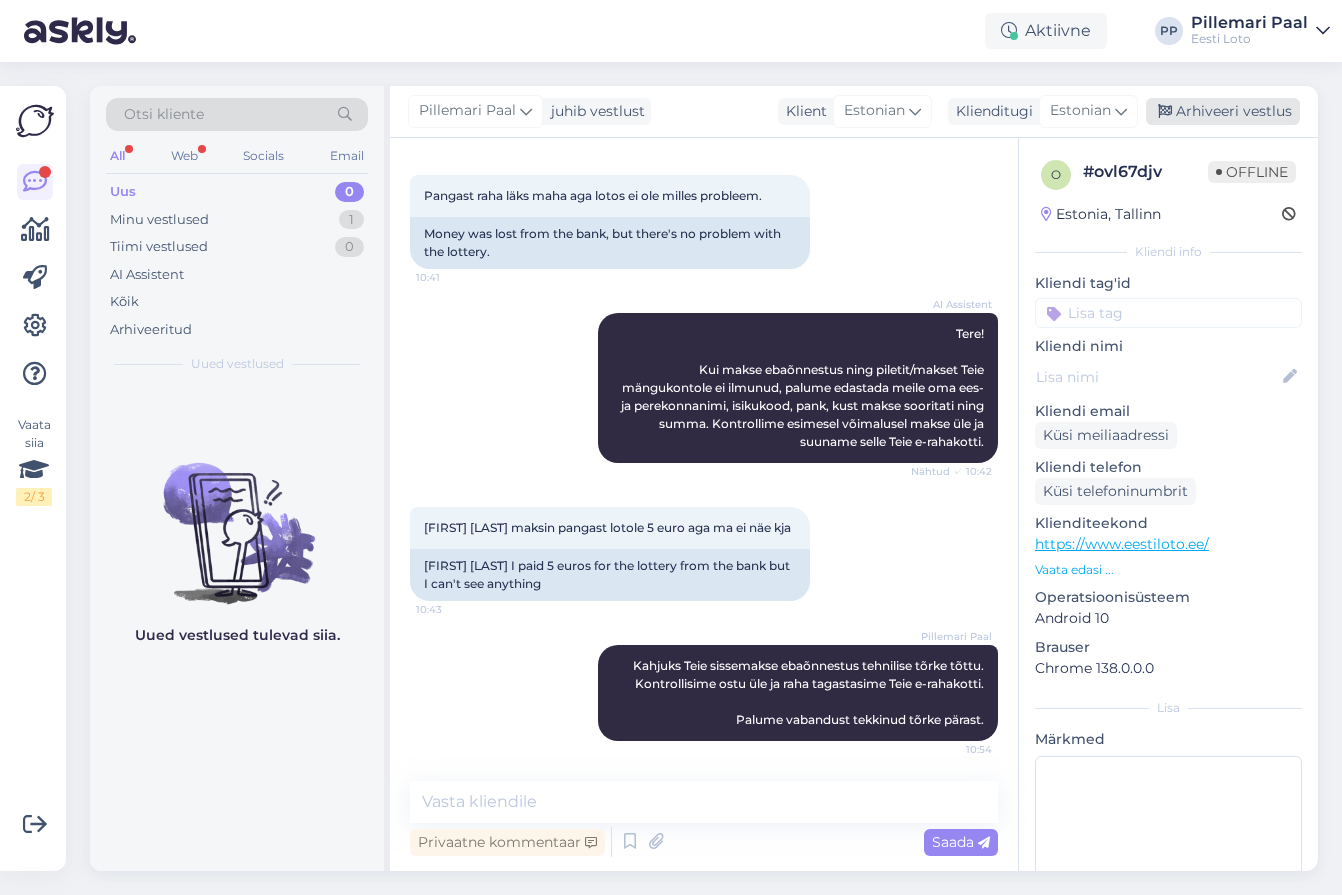 click on "Arhiveeri vestlus" at bounding box center (1223, 111) 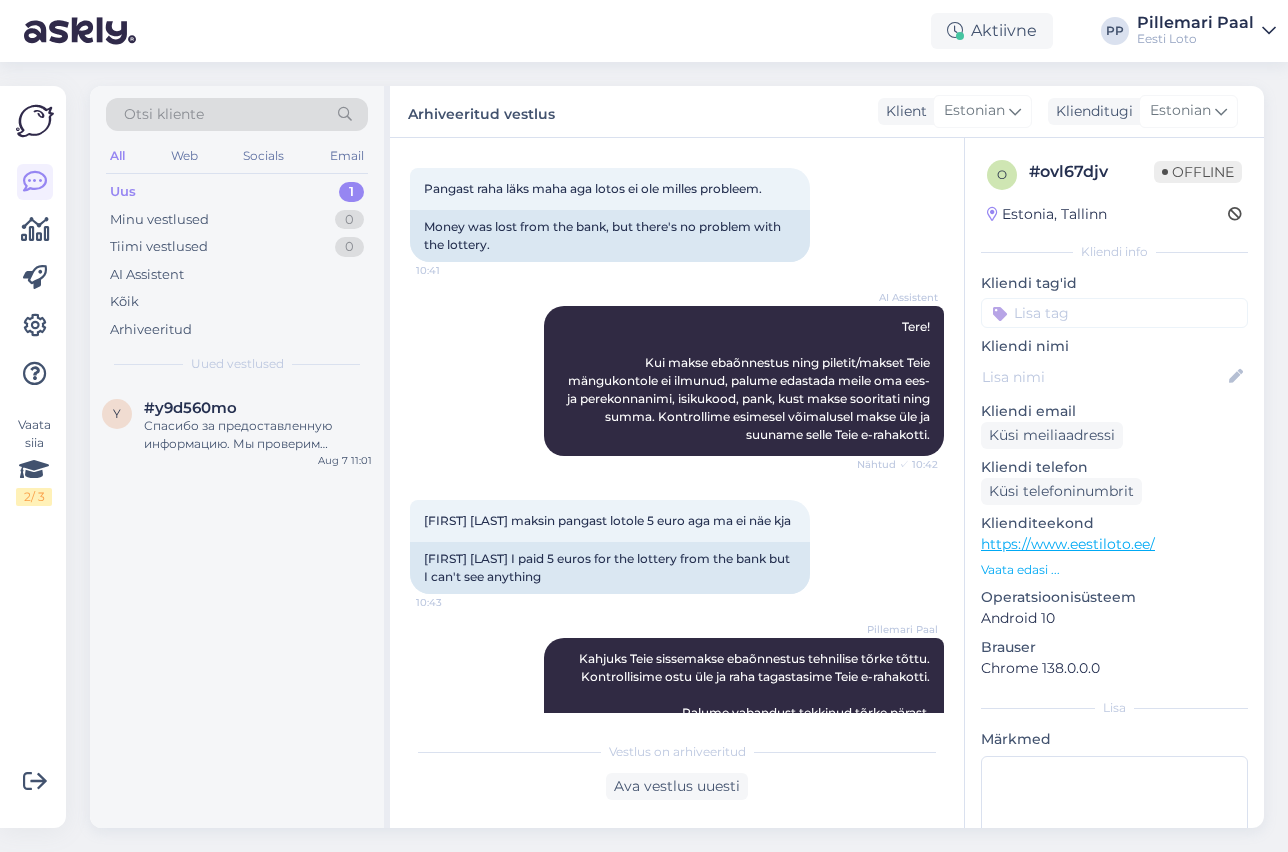 scroll, scrollTop: 139, scrollLeft: 0, axis: vertical 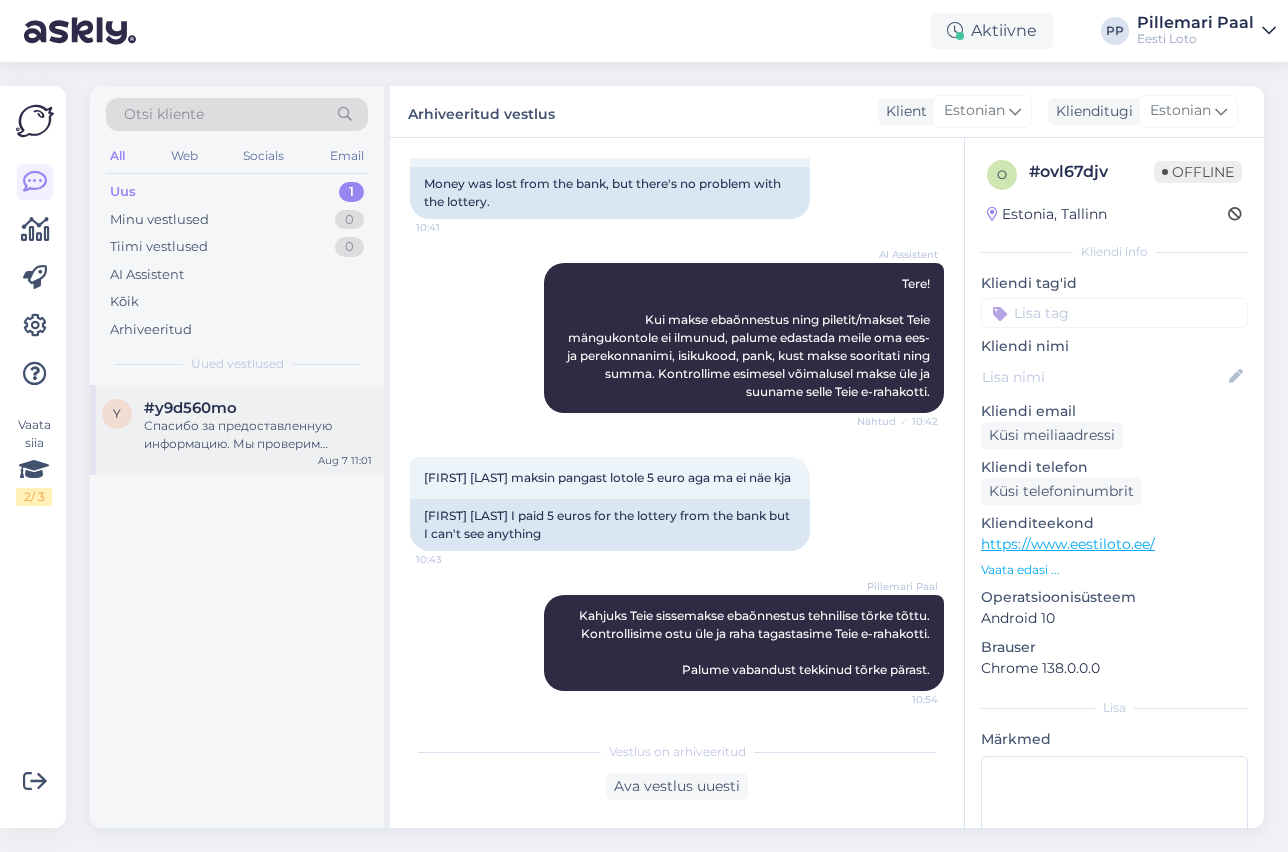 click on "Спасибо за предоставленную информацию. Мы проверим платежи при первой возможности и направим их на ваш электронный кошелек. Мы также в курсе, что в настоящее время наблюдаются сбои в работе платежей Swedbank." at bounding box center [258, 435] 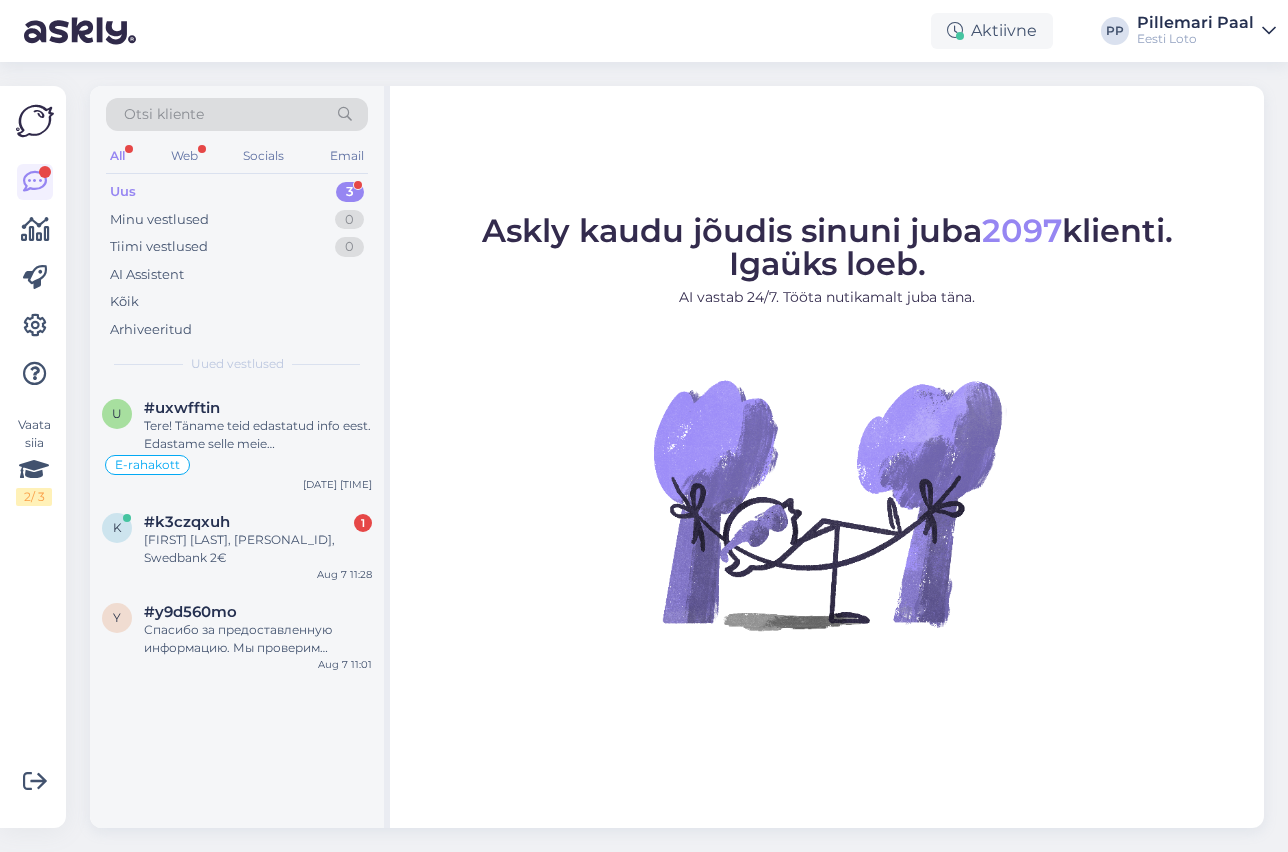 scroll, scrollTop: 0, scrollLeft: 0, axis: both 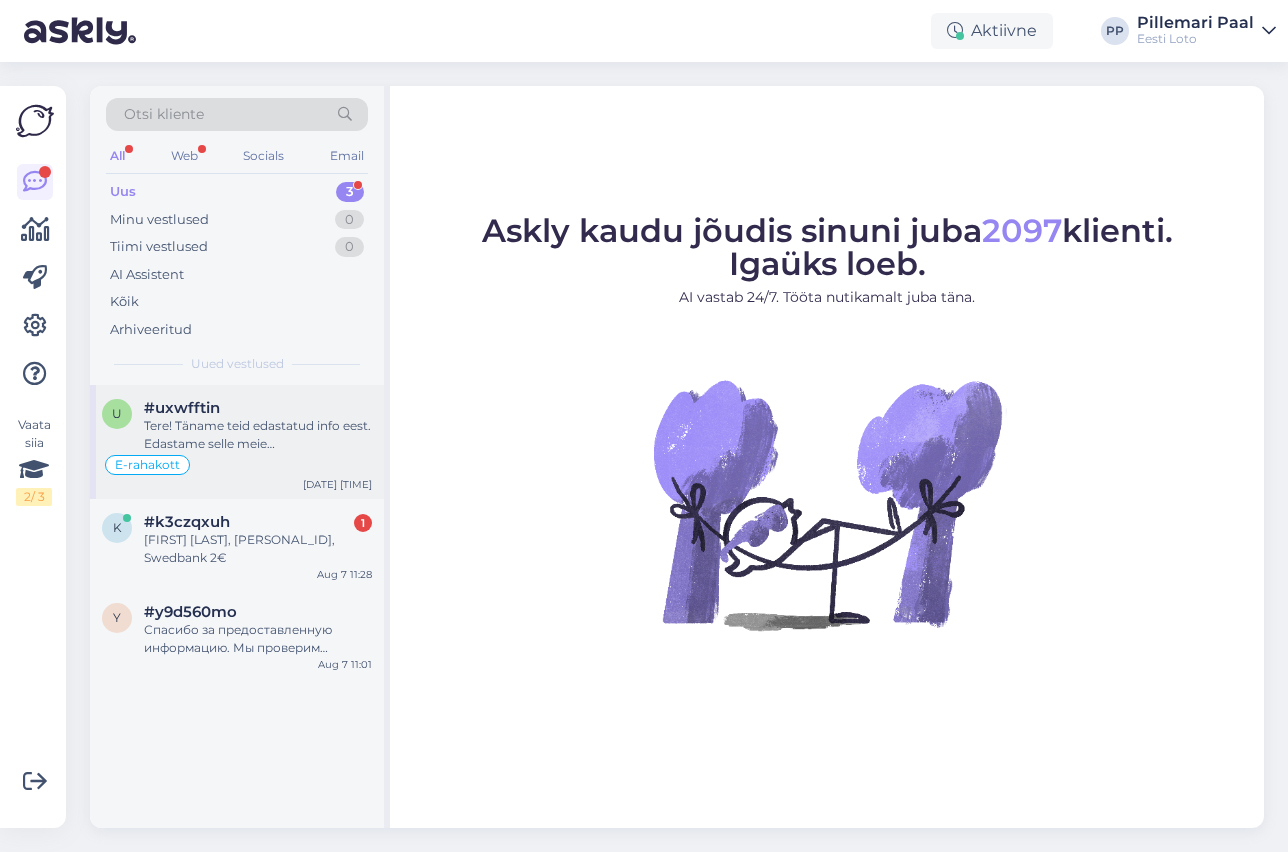 click on "#uxwfftin" at bounding box center (258, 408) 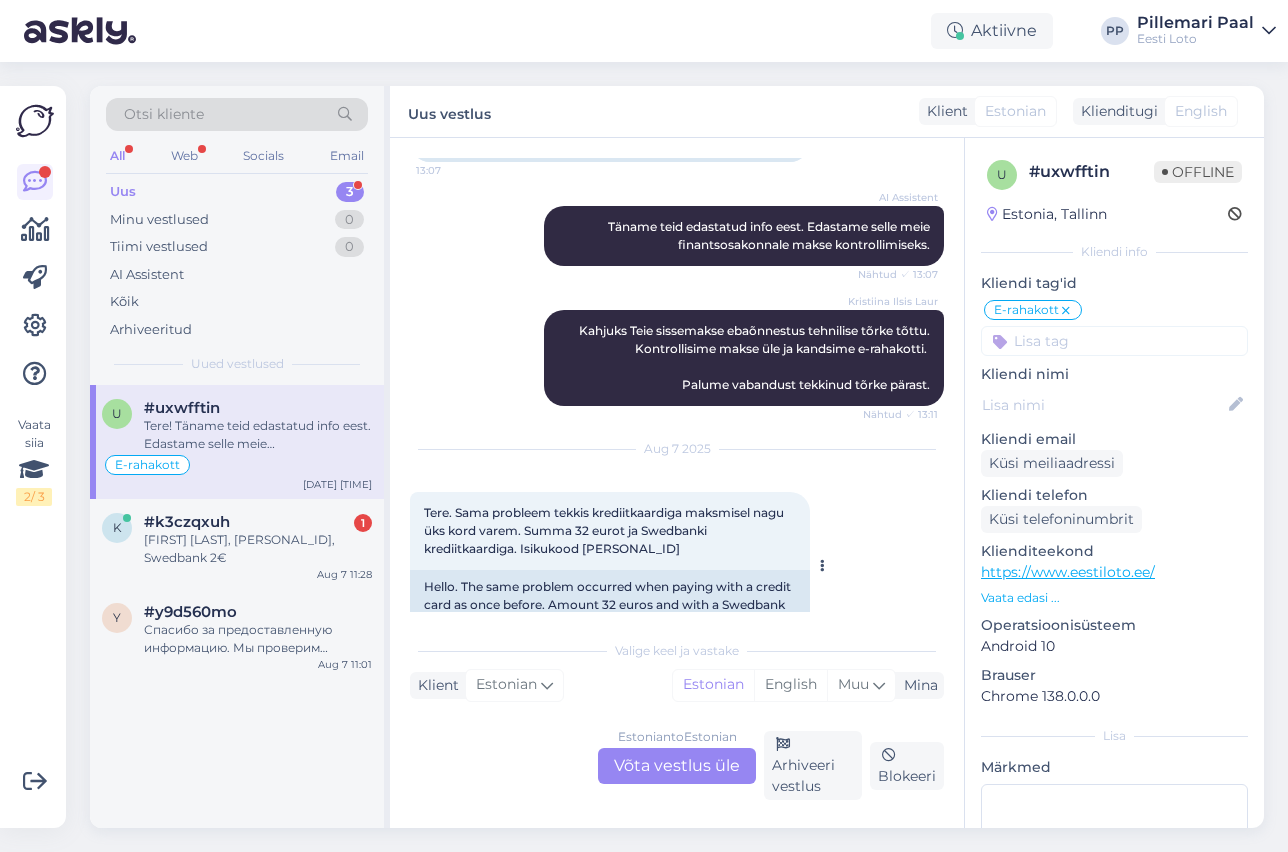 scroll, scrollTop: 879, scrollLeft: 0, axis: vertical 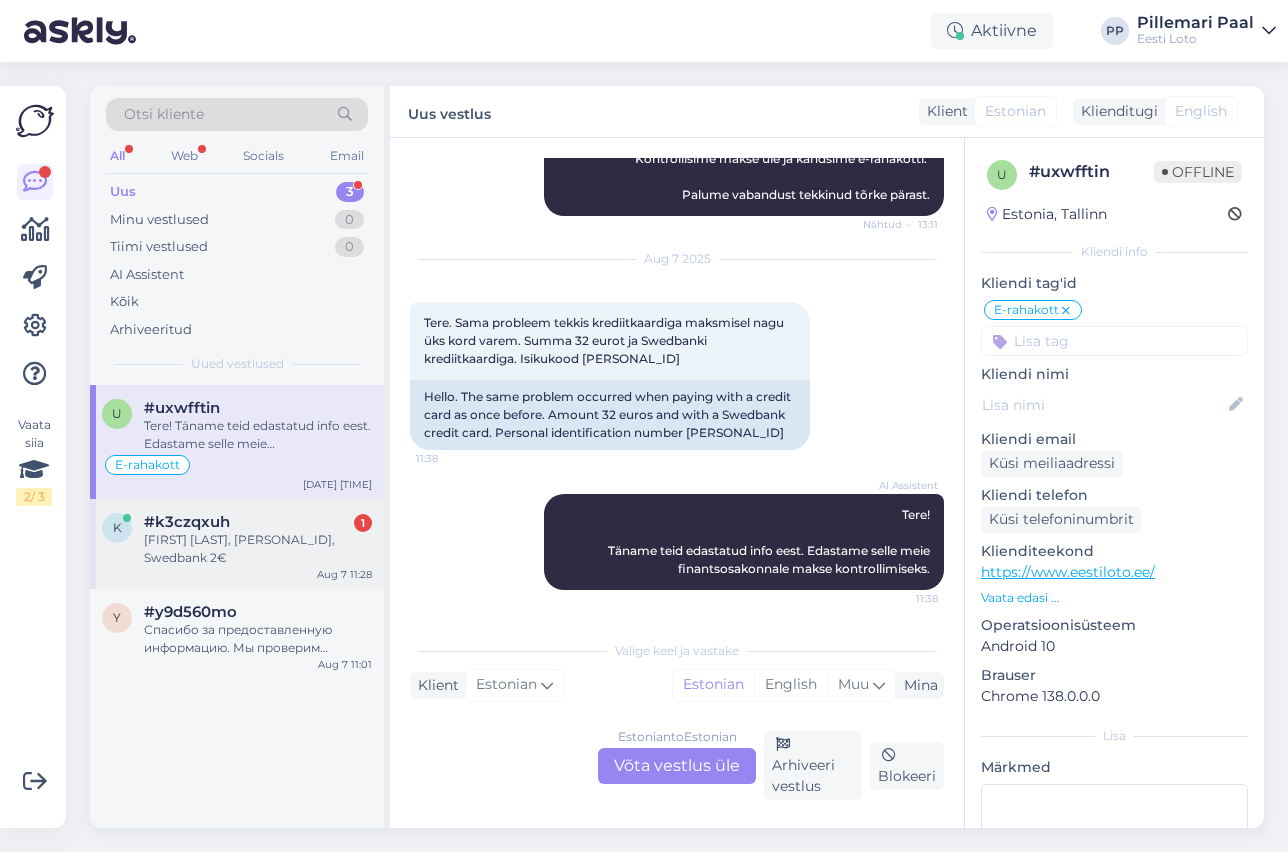 click on "[FIRST] [LAST], [PERSONAL_ID], Swedbank 2€" at bounding box center [258, 549] 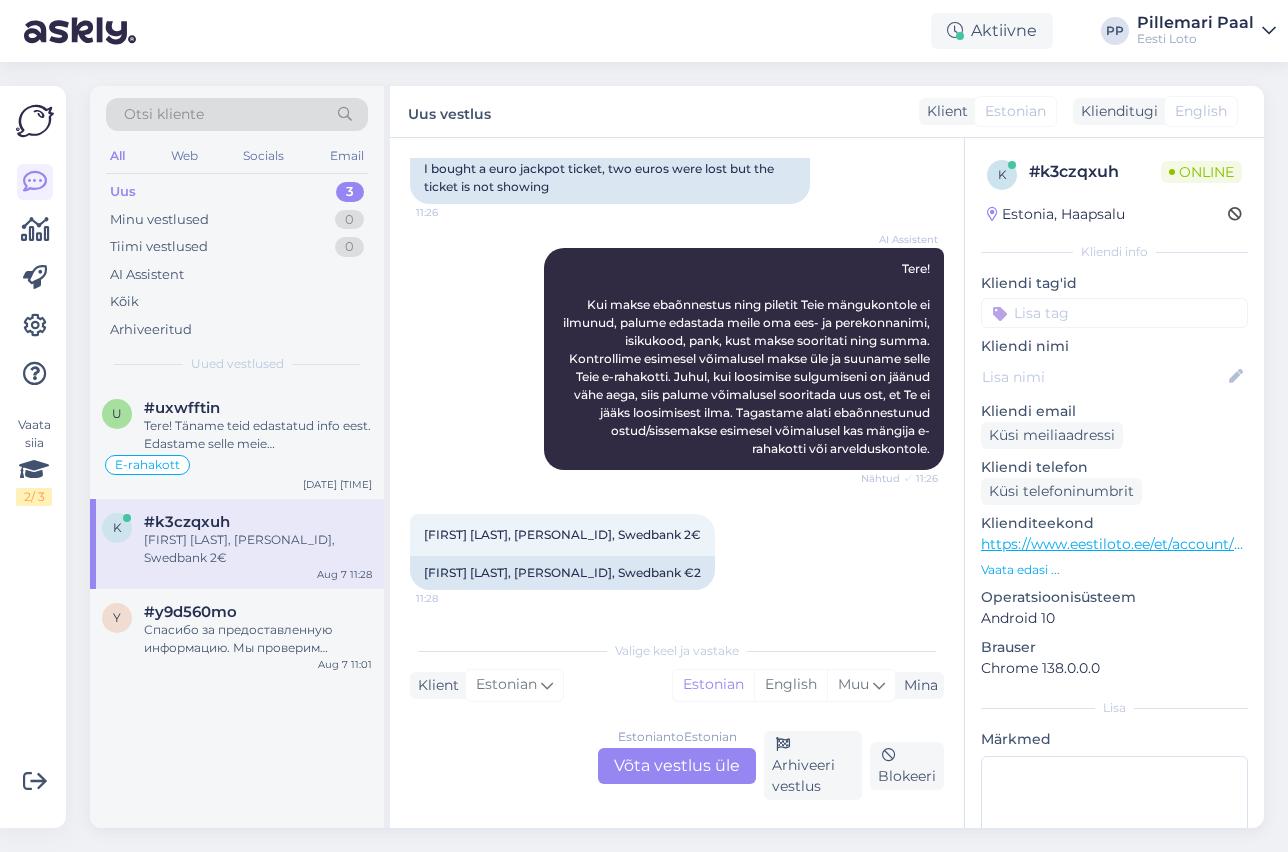 click on "Estonian  to  Estonian Võta vestlus üle" at bounding box center (677, 766) 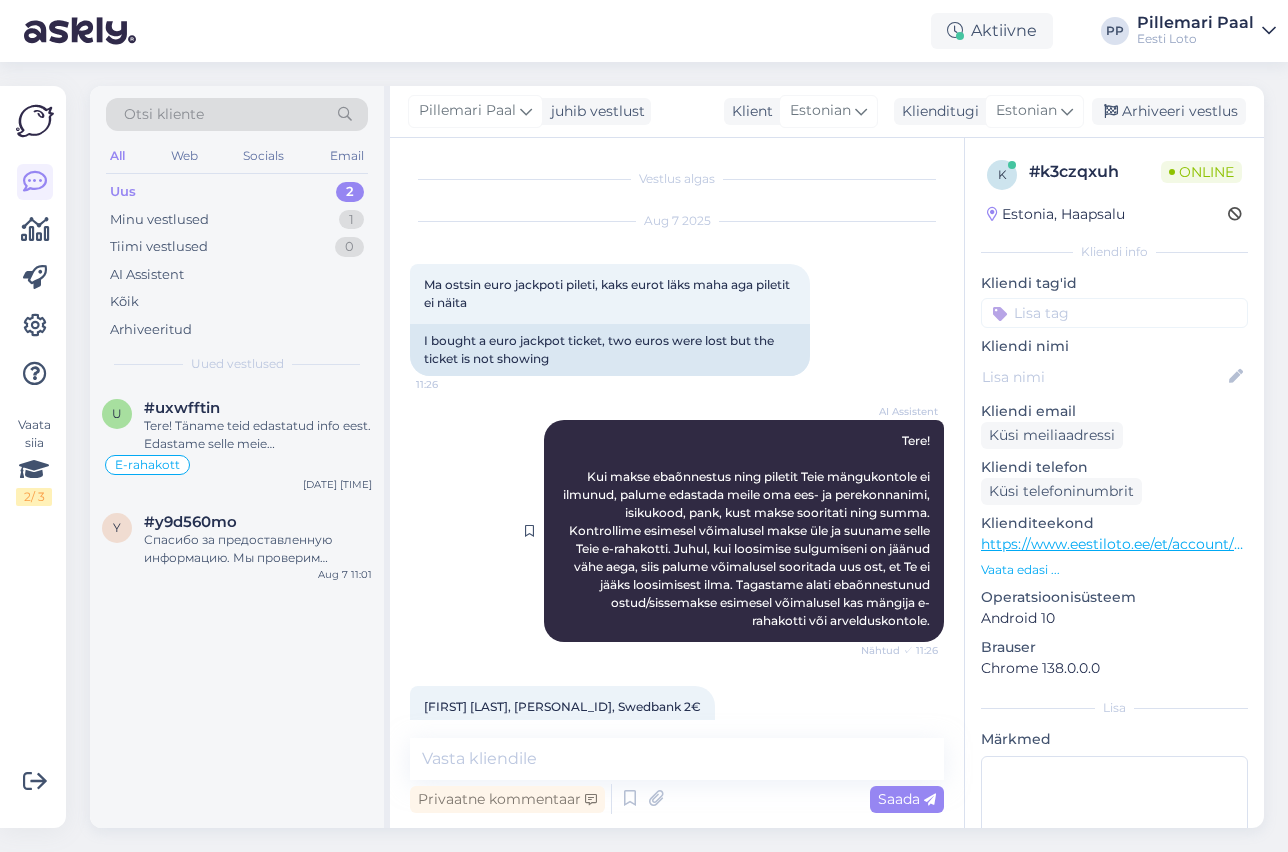 scroll, scrollTop: 64, scrollLeft: 0, axis: vertical 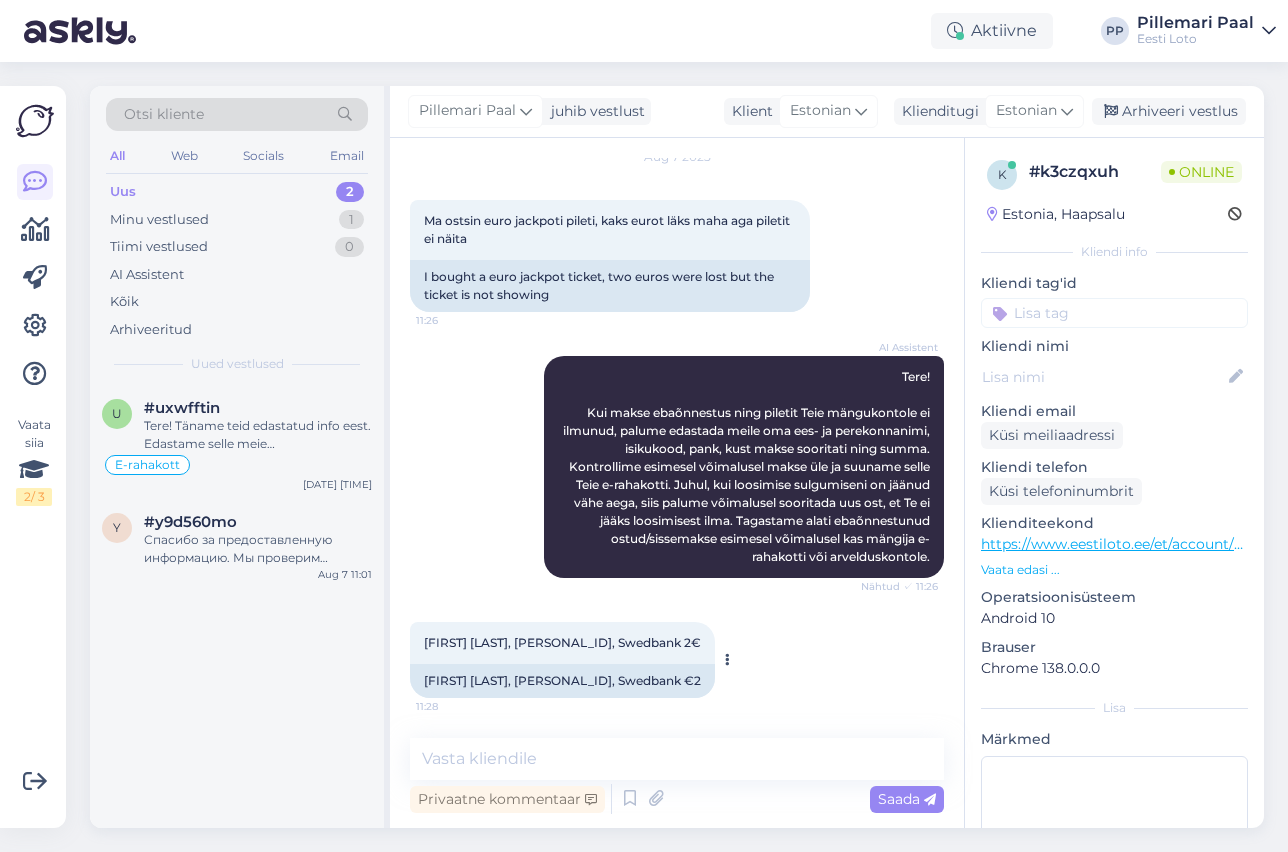 click on "[FIRST] [LAST], [PERSONAL_ID], Swedbank 2€" at bounding box center (562, 642) 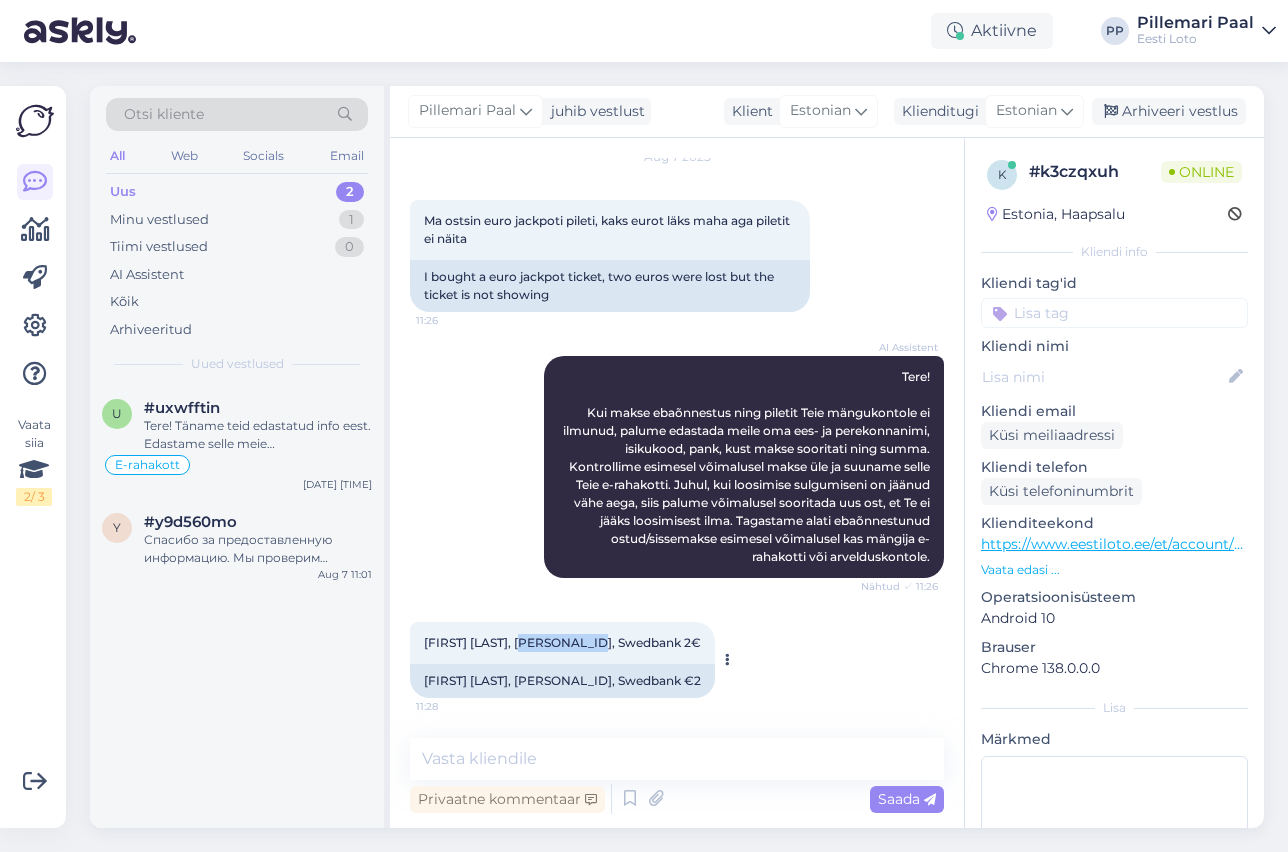 click on "[FIRST] [LAST], [PERSONAL_ID], Swedbank 2€" at bounding box center (562, 642) 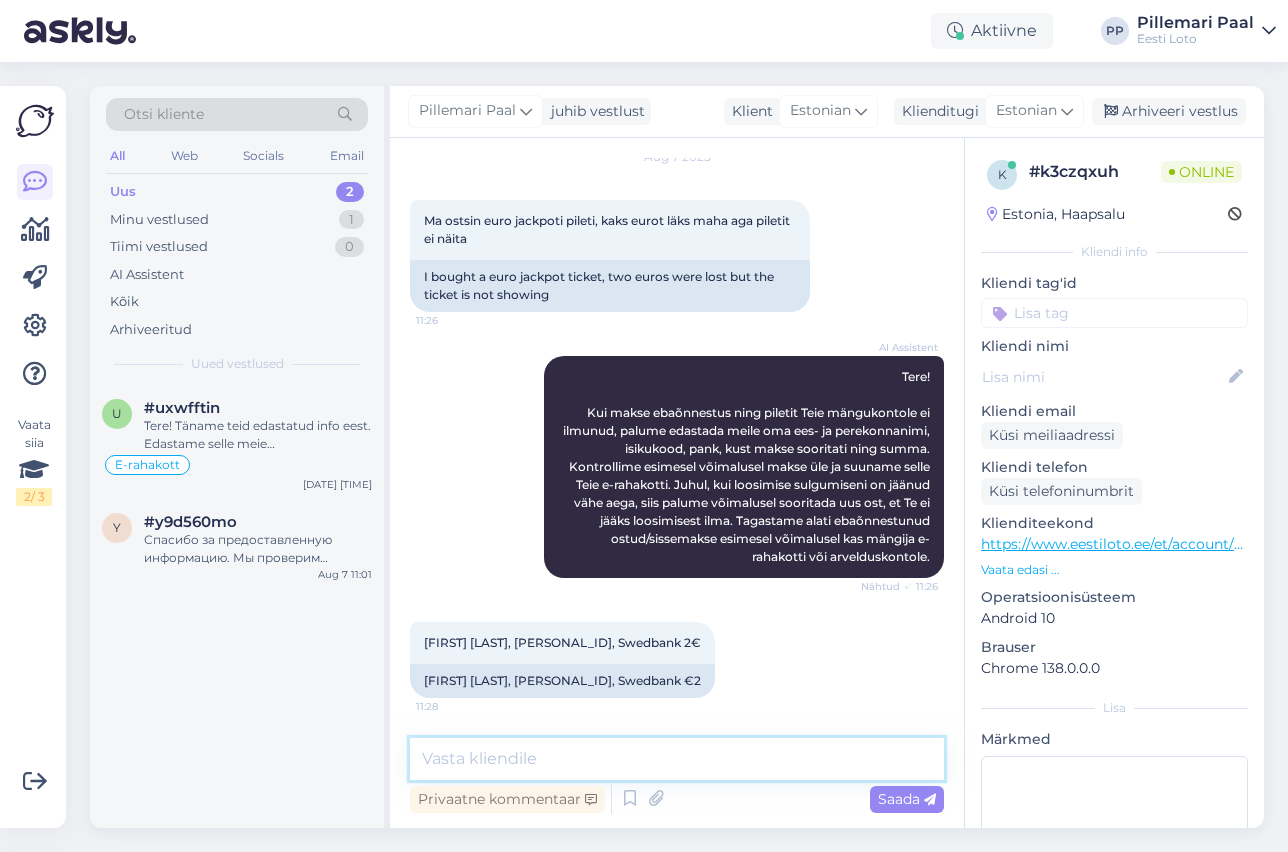 click at bounding box center (677, 759) 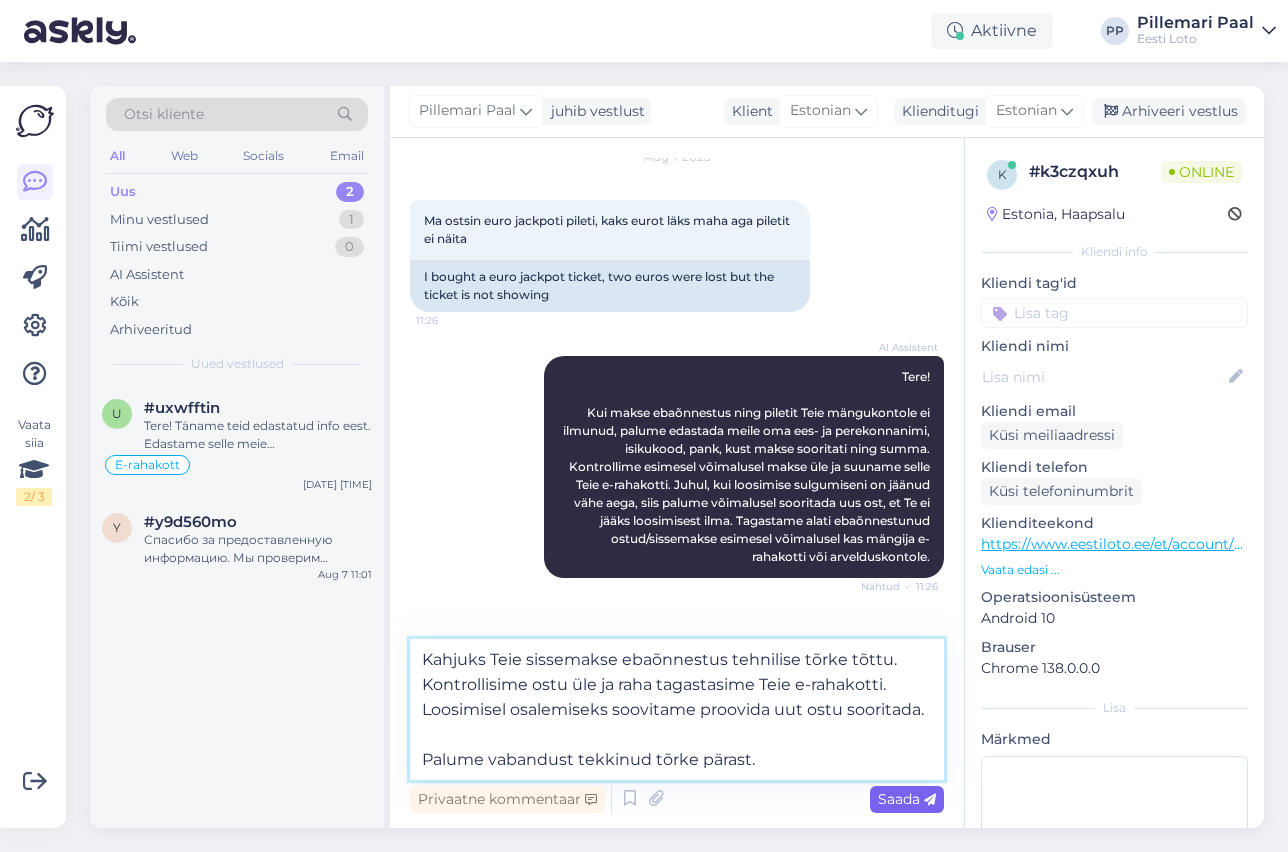 type on "Kahjuks Teie sissemakse ebaõnnestus tehnilise tõrke tõttu. Kontrollisime ostu üle ja raha tagastasime Teie e-rahakotti. Loosimisel osalemiseks soovitame proovida uut ostu sooritada.
Palume vabandust tekkinud tõrke pärast." 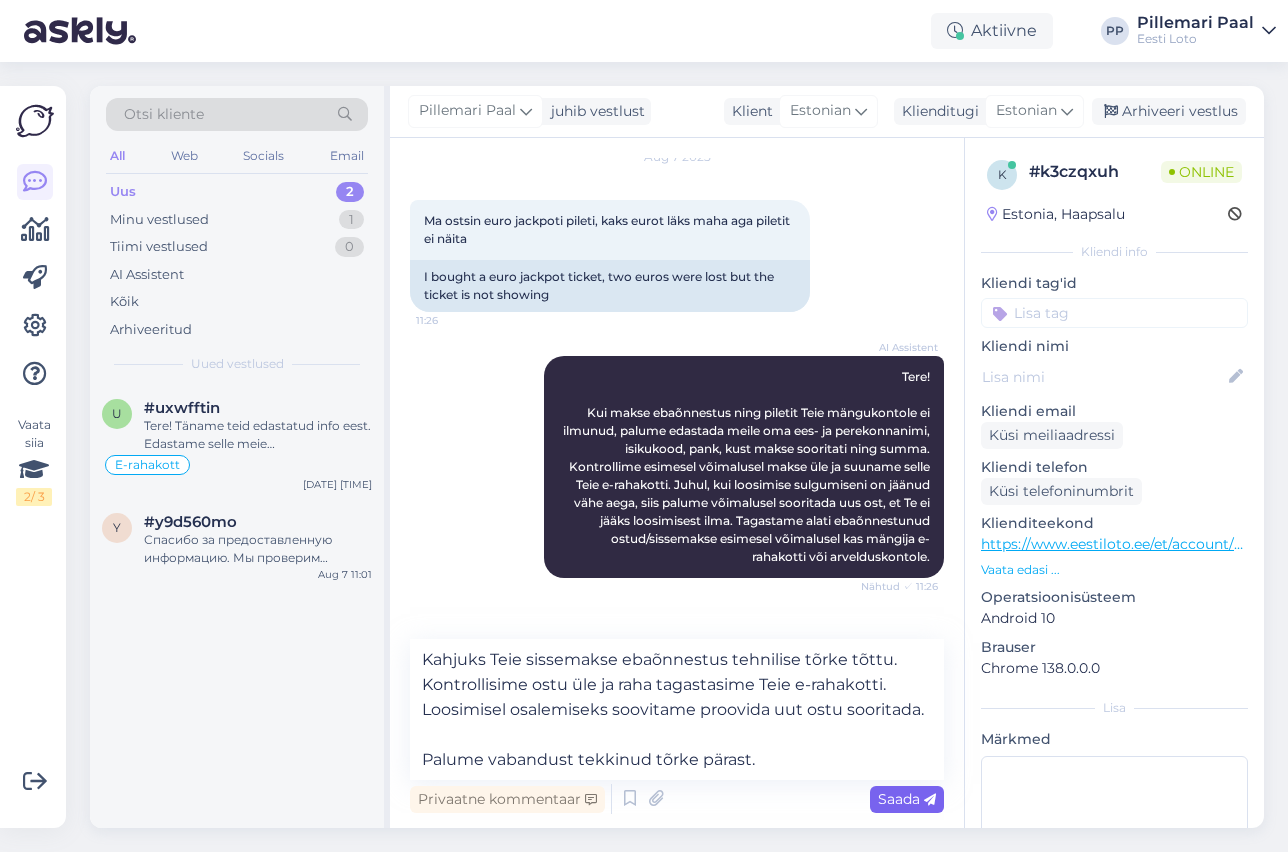 click on "Saada" at bounding box center (907, 799) 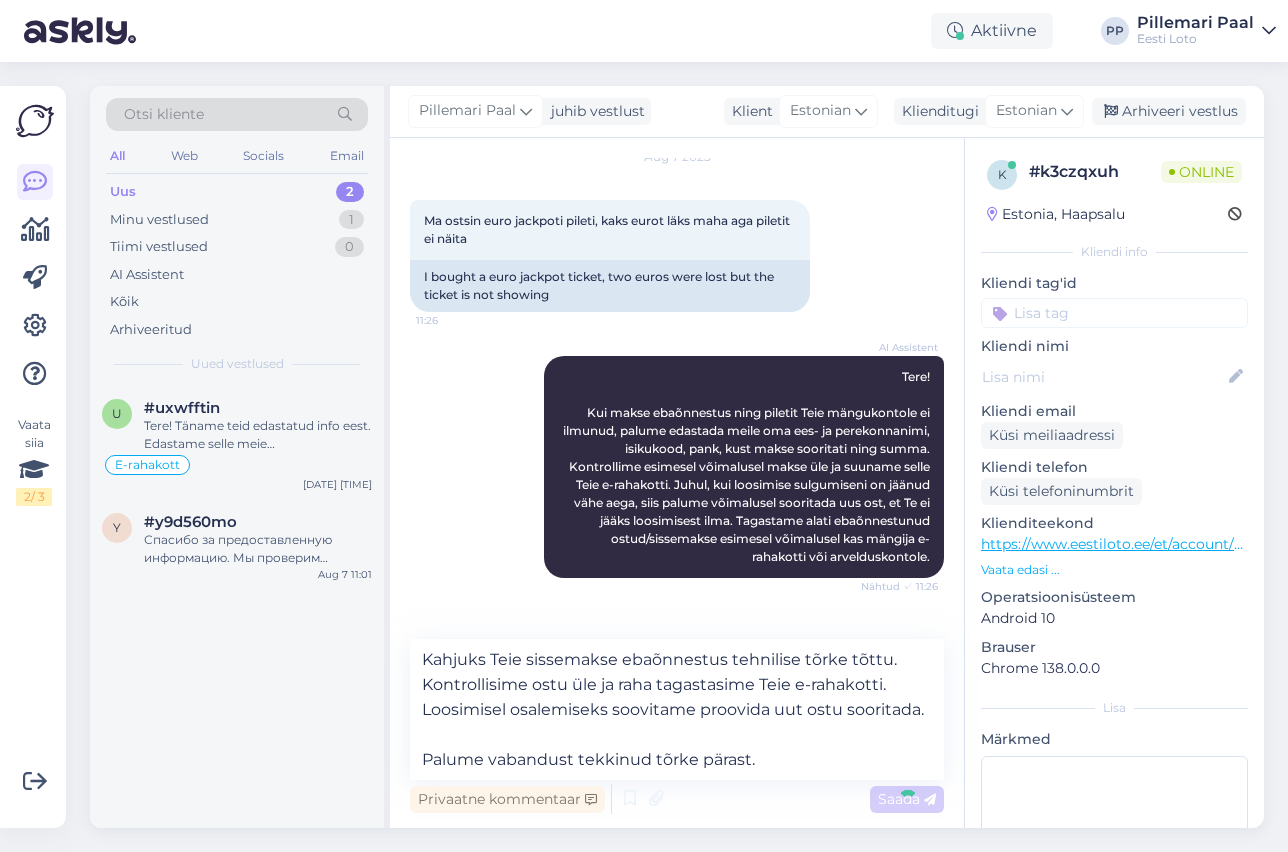 type 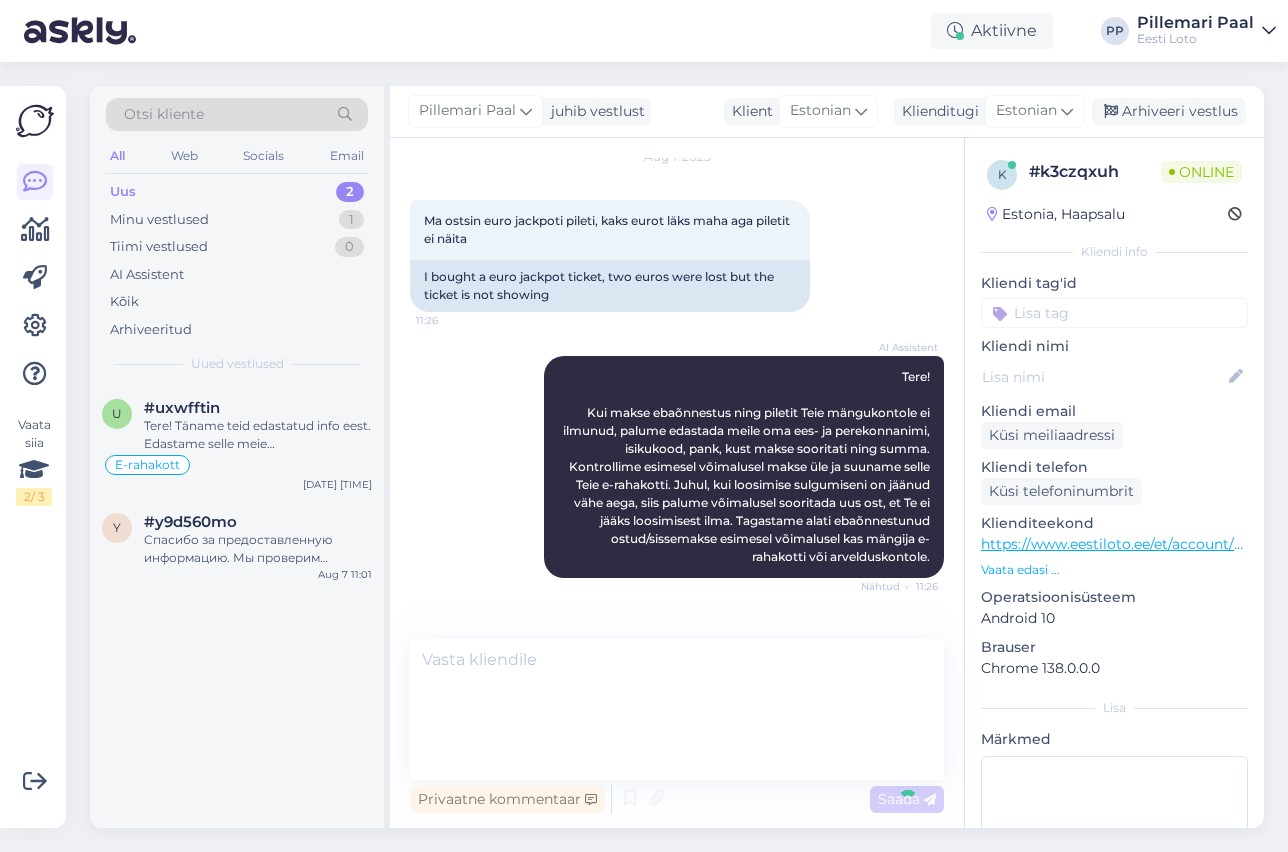 scroll, scrollTop: 240, scrollLeft: 0, axis: vertical 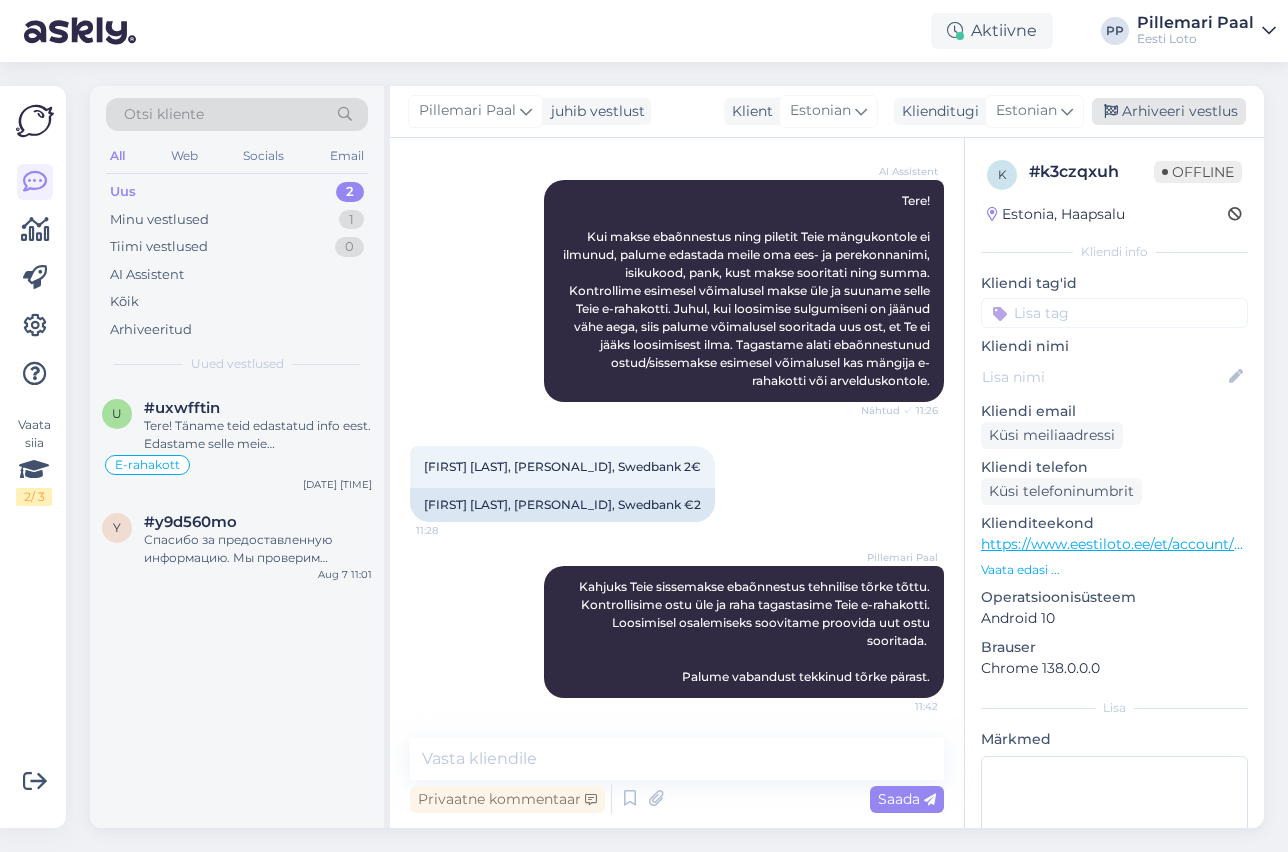 click on "Arhiveeri vestlus" at bounding box center (1169, 111) 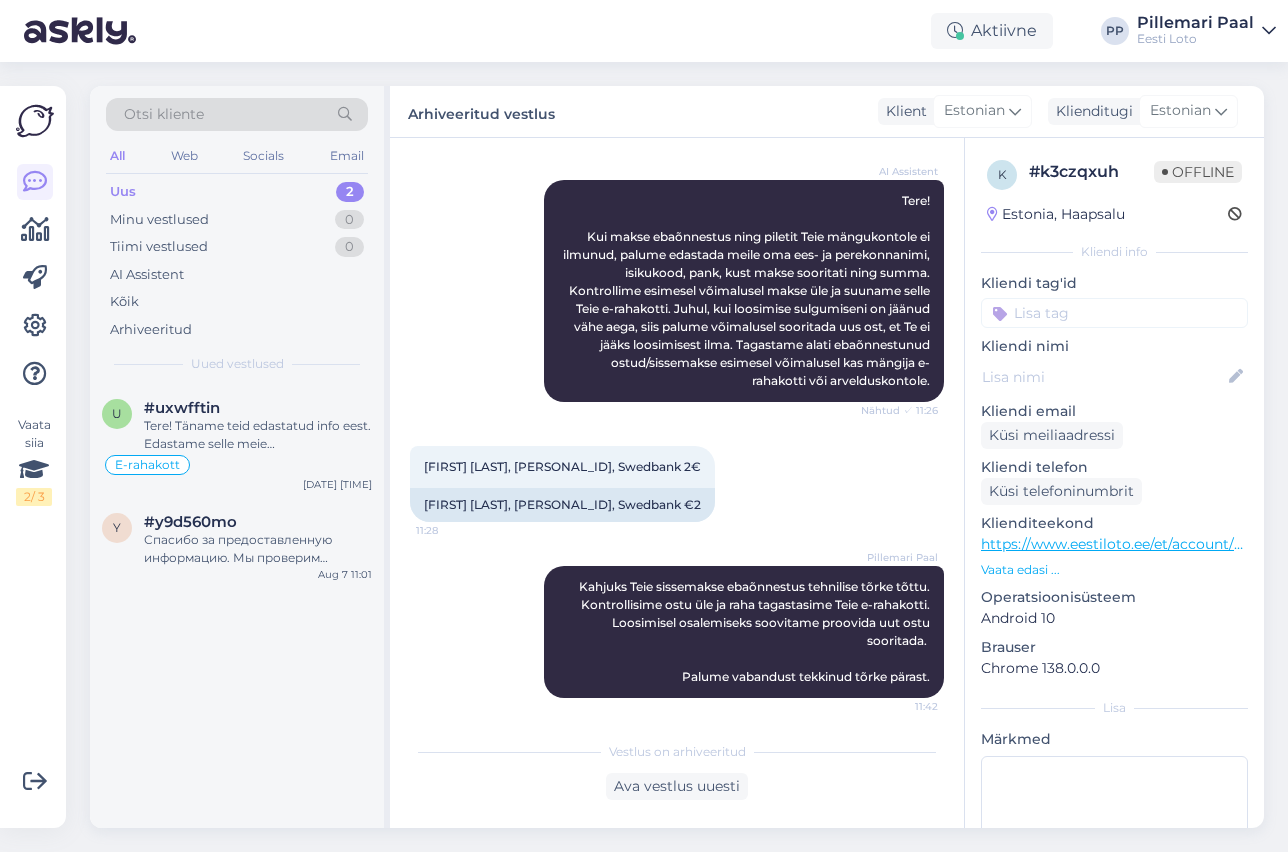 click at bounding box center (1114, 313) 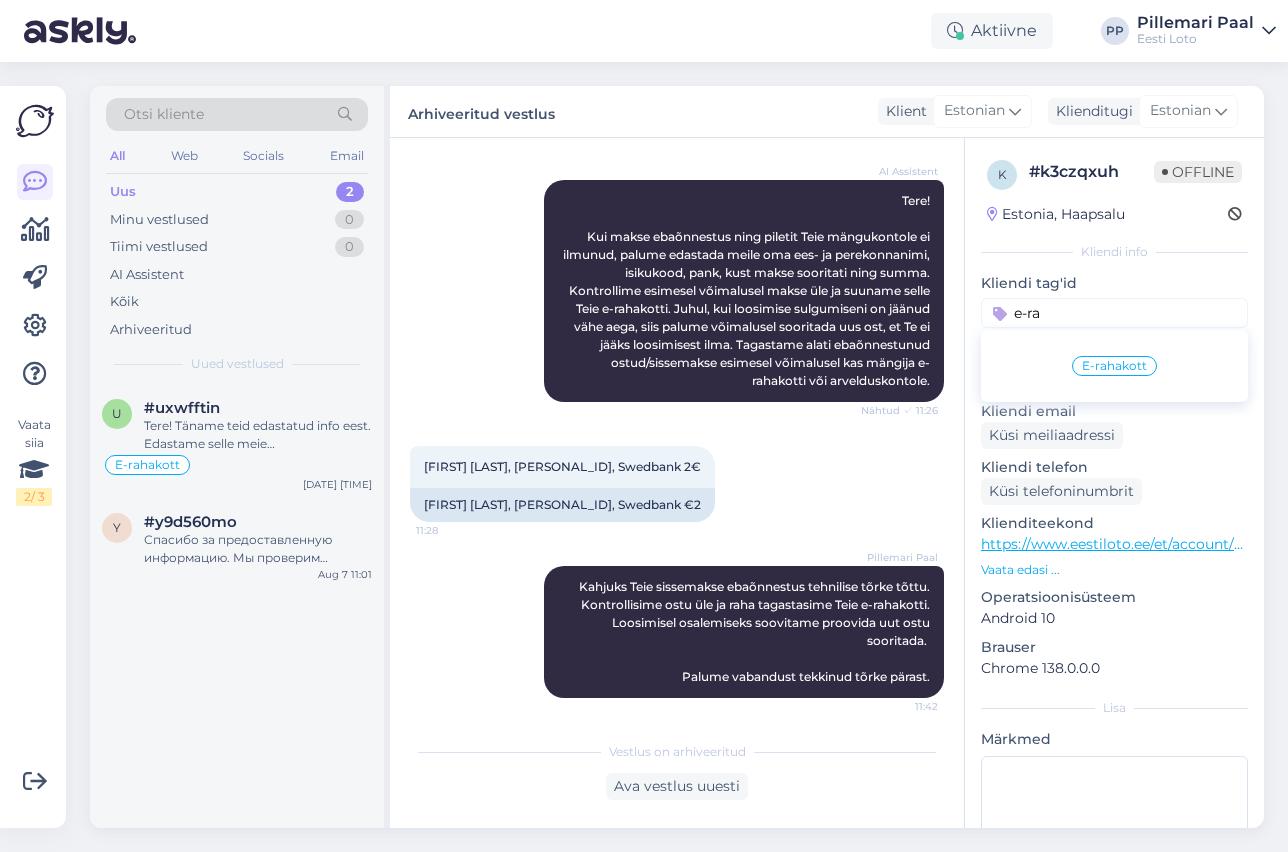 type on "e-ra" 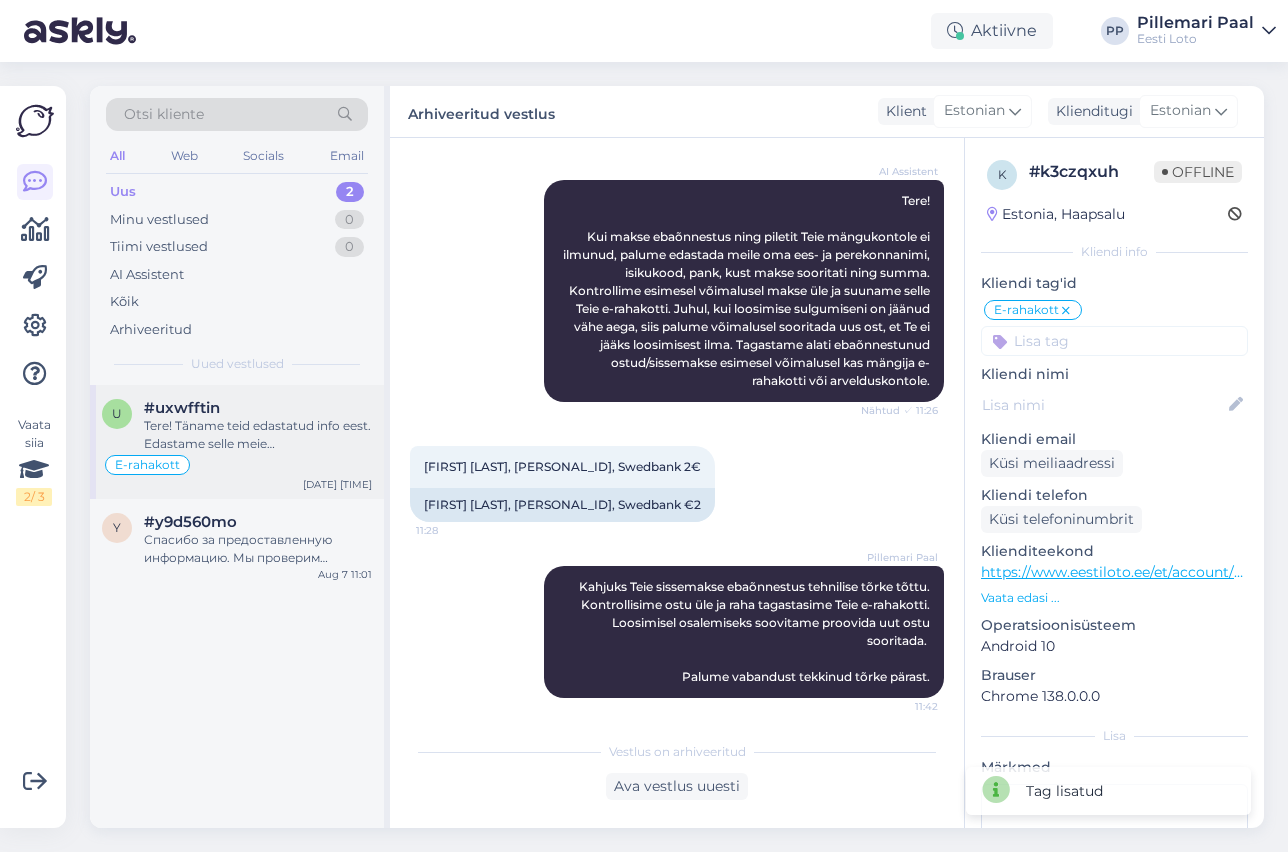 click on "E-rahakott" at bounding box center (237, 465) 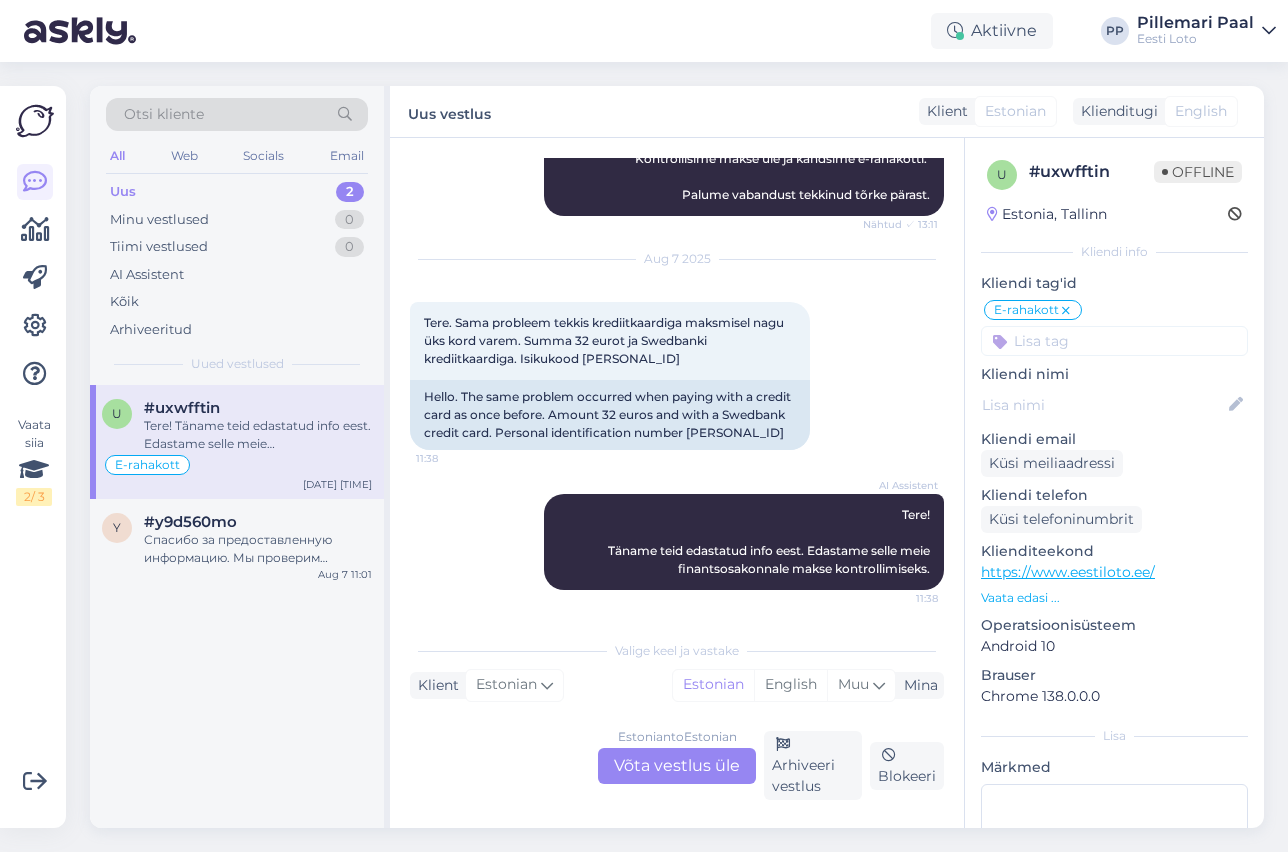 click on "Estonian  to  Estonian Võta vestlus üle" at bounding box center [677, 766] 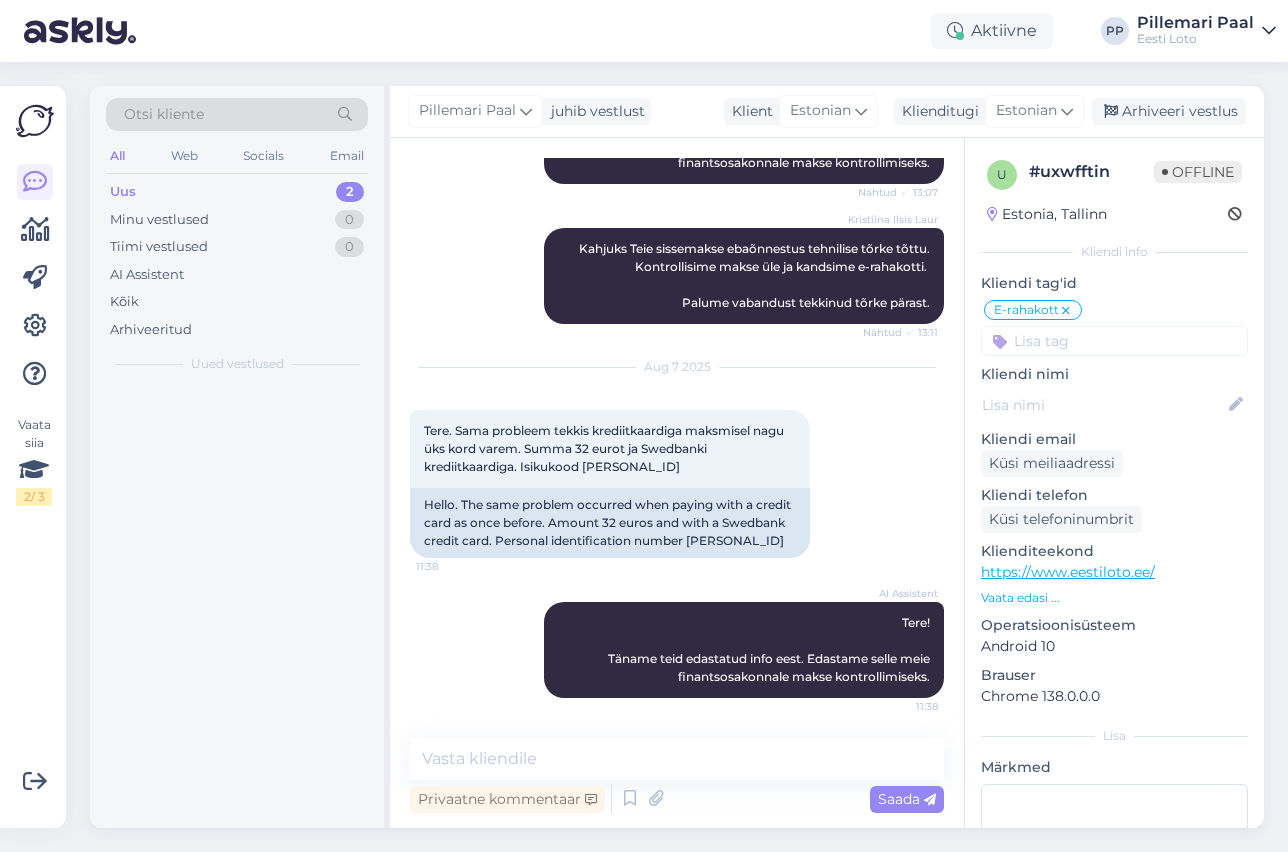 scroll, scrollTop: 960, scrollLeft: 0, axis: vertical 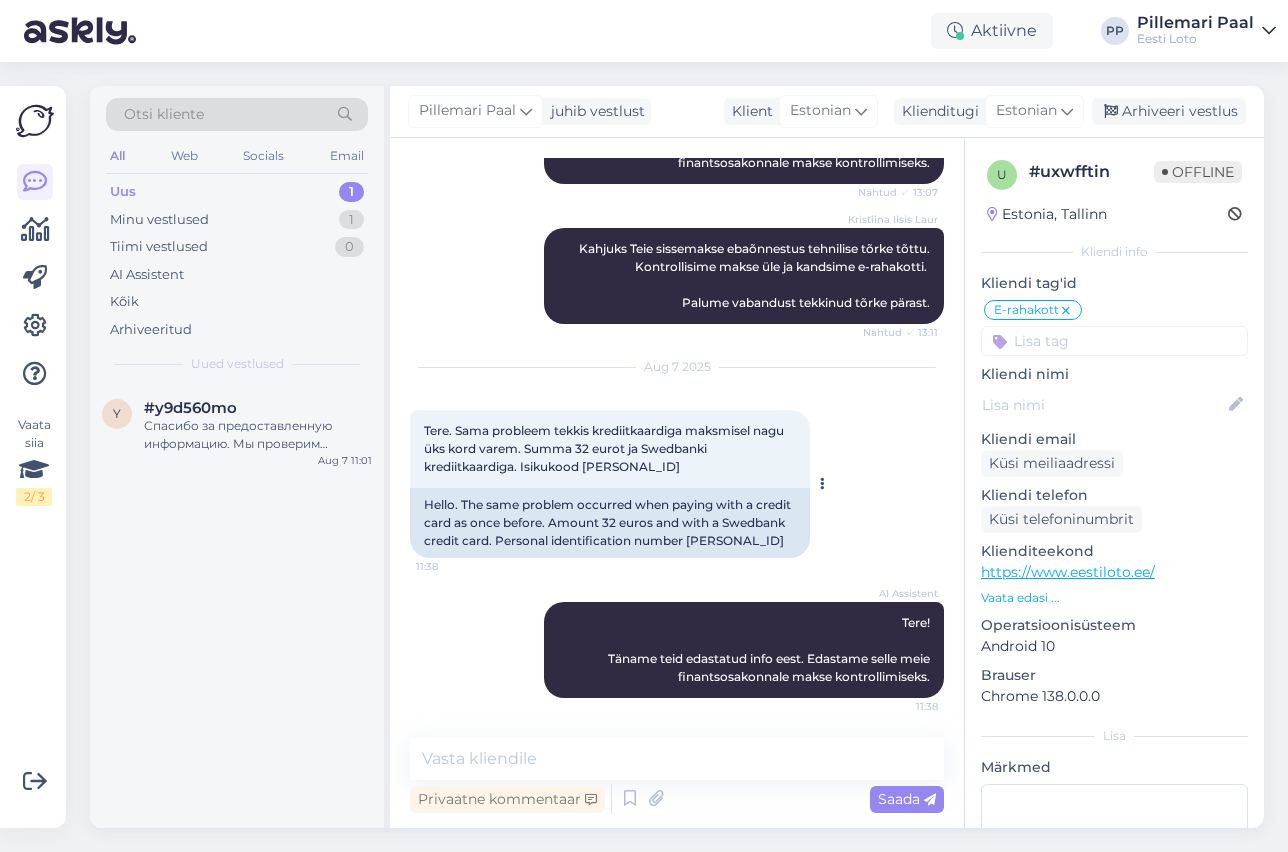click on "Tere. Sama probleem tekkis krediitkaardiga maksmisel nagu üks kord varem. Summa 32 eurot ja Swedbanki krediitkaardiga. Isikukood [PERSONAL_ID]" at bounding box center (605, 448) 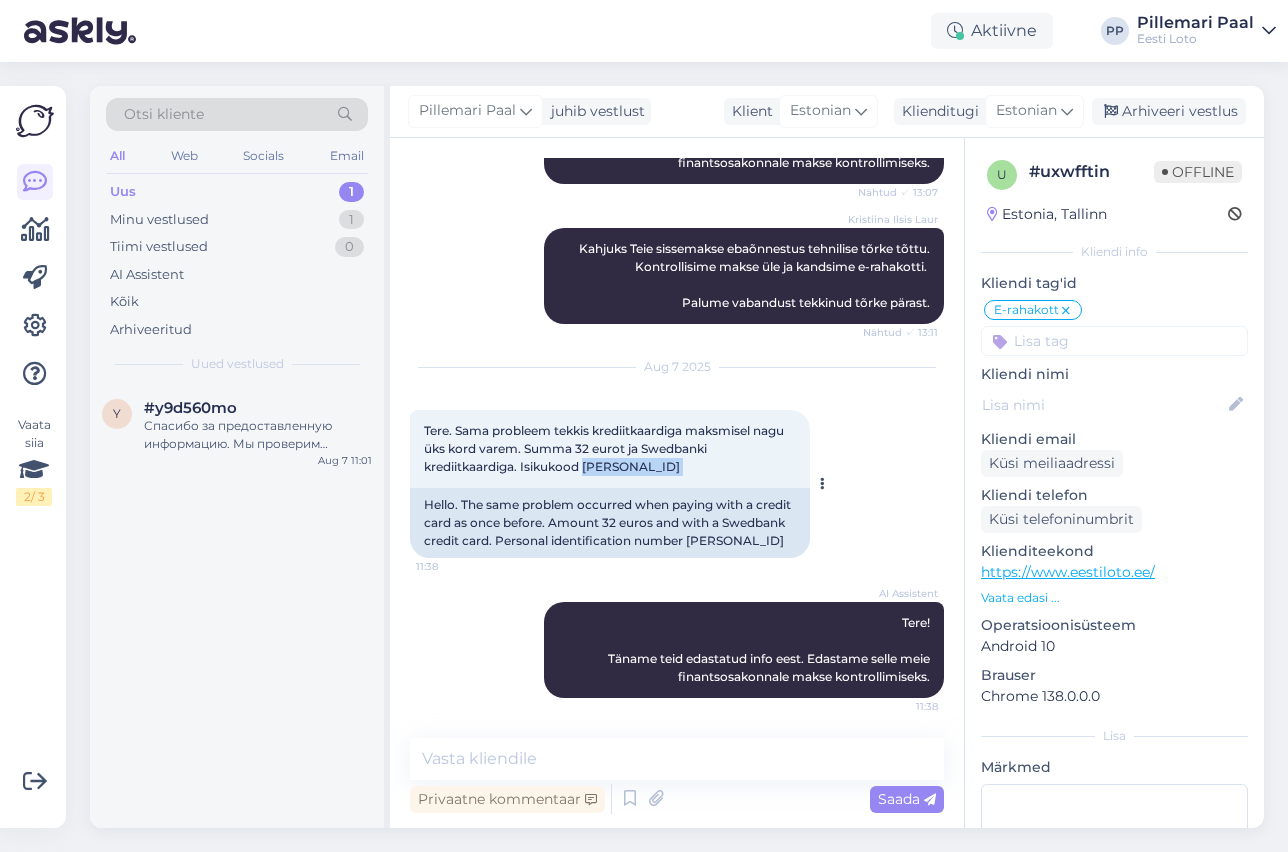 click on "Tere. Sama probleem tekkis krediitkaardiga maksmisel nagu üks kord varem. Summa 32 eurot ja Swedbanki krediitkaardiga. Isikukood [PERSONAL_ID]" at bounding box center [605, 448] 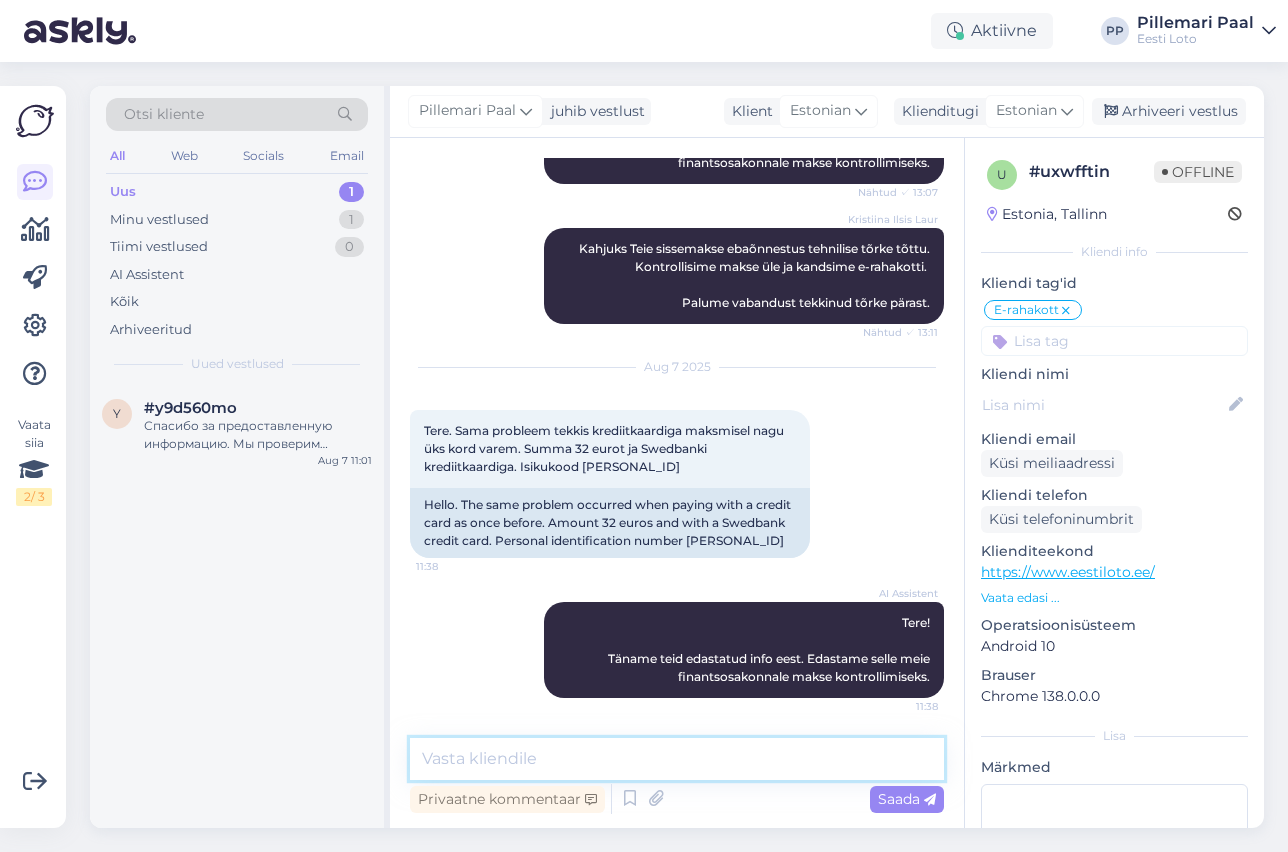 click at bounding box center [677, 759] 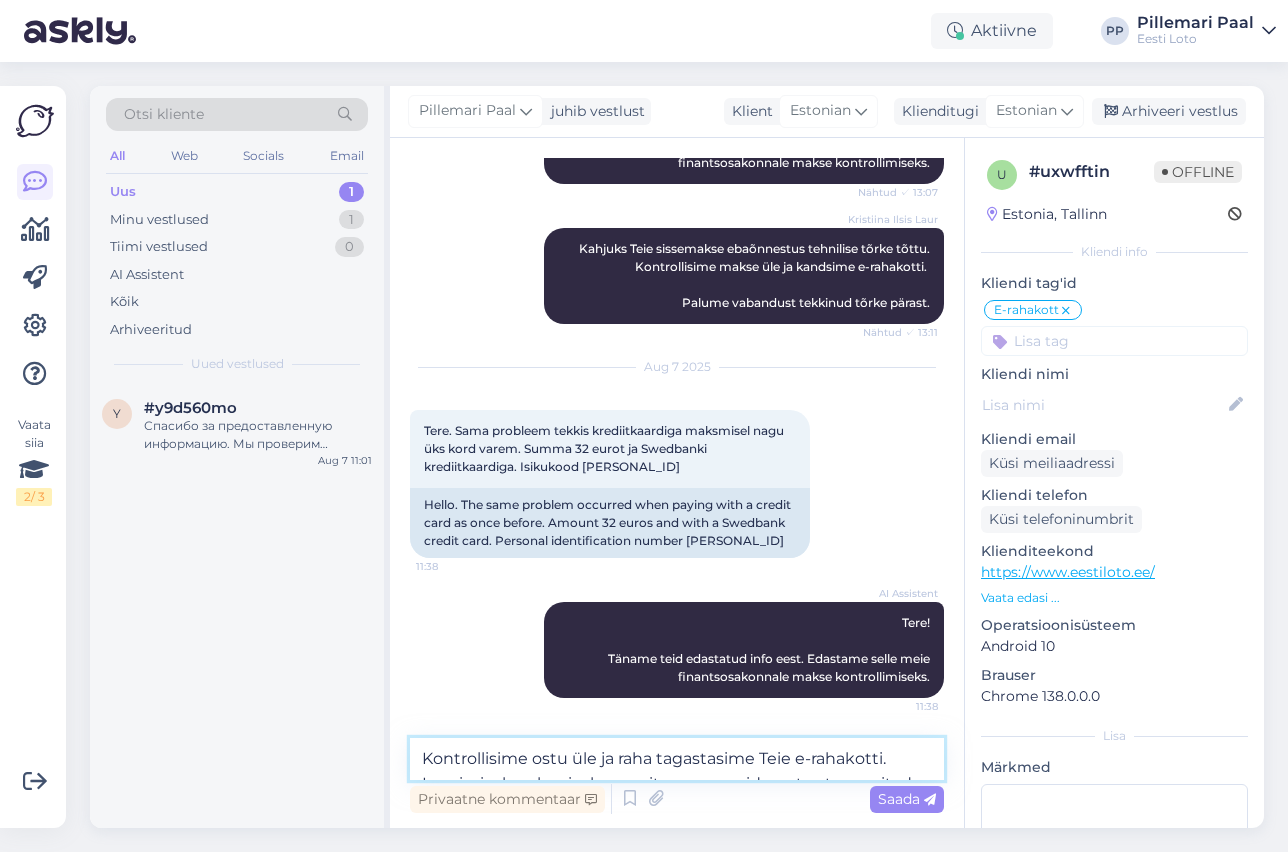 scroll, scrollTop: 1034, scrollLeft: 0, axis: vertical 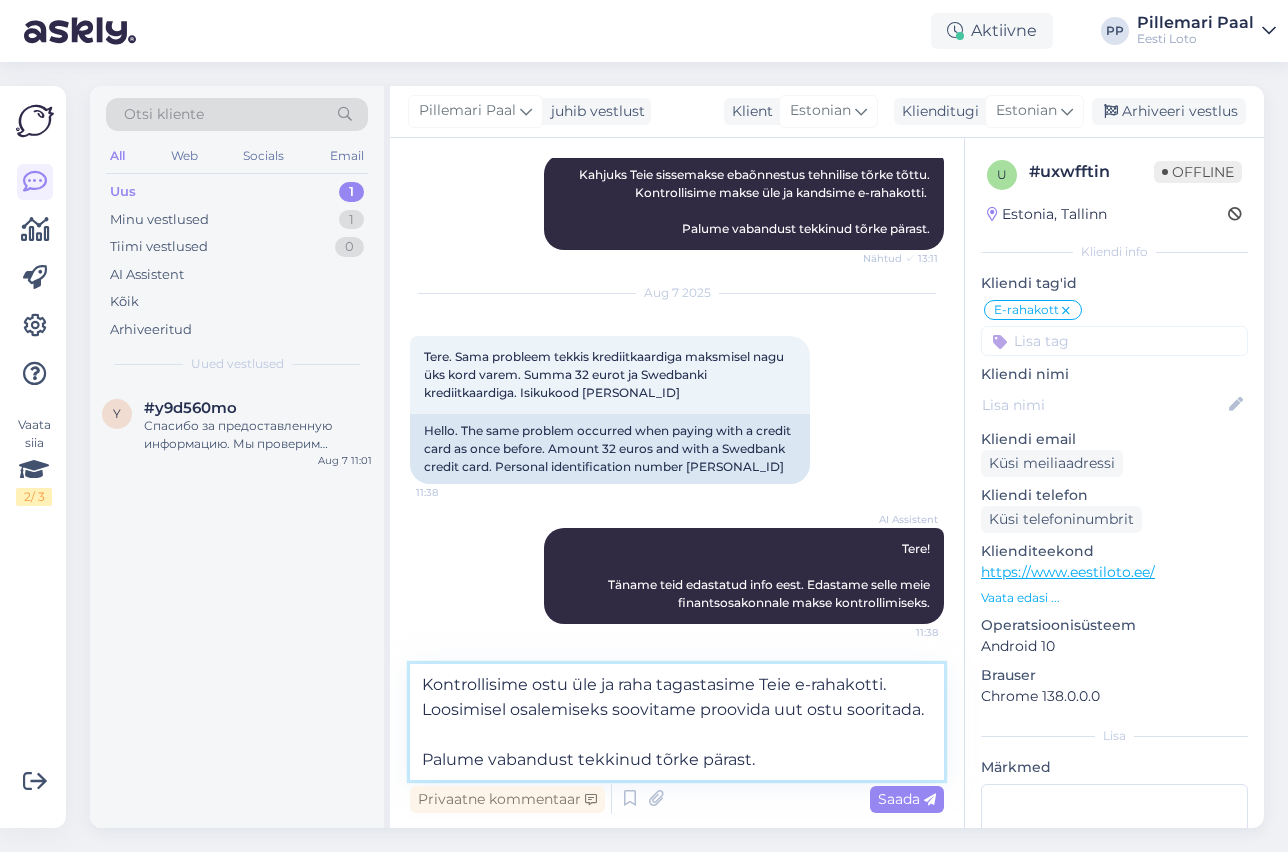 drag, startPoint x: 931, startPoint y: 710, endPoint x: 415, endPoint y: 714, distance: 516.0155 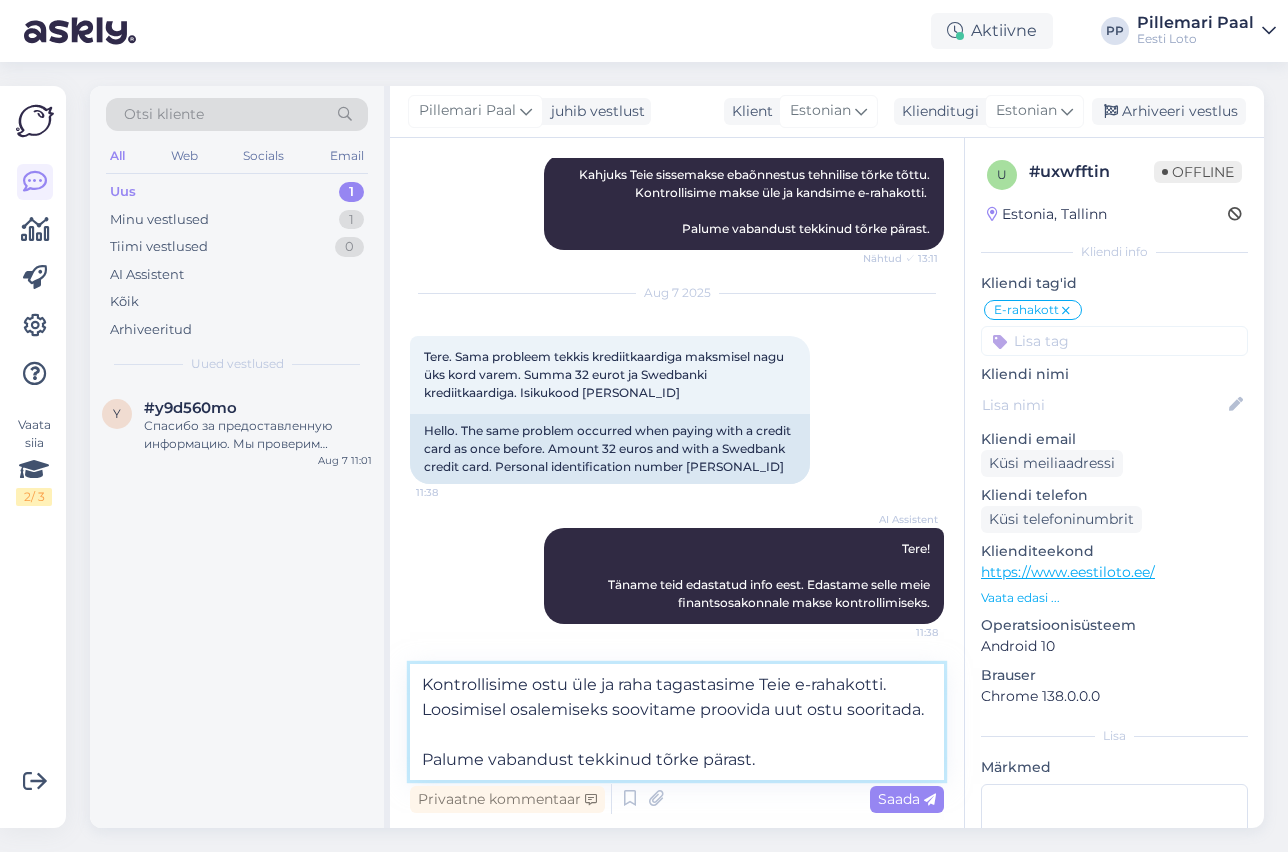 click on "Kontrollisime ostu üle ja raha tagastasime Teie e-rahakotti. Loosimisel osalemiseks soovitame proovida uut ostu sooritada.
Palume vabandust tekkinud tõrke pärast." at bounding box center [677, 722] 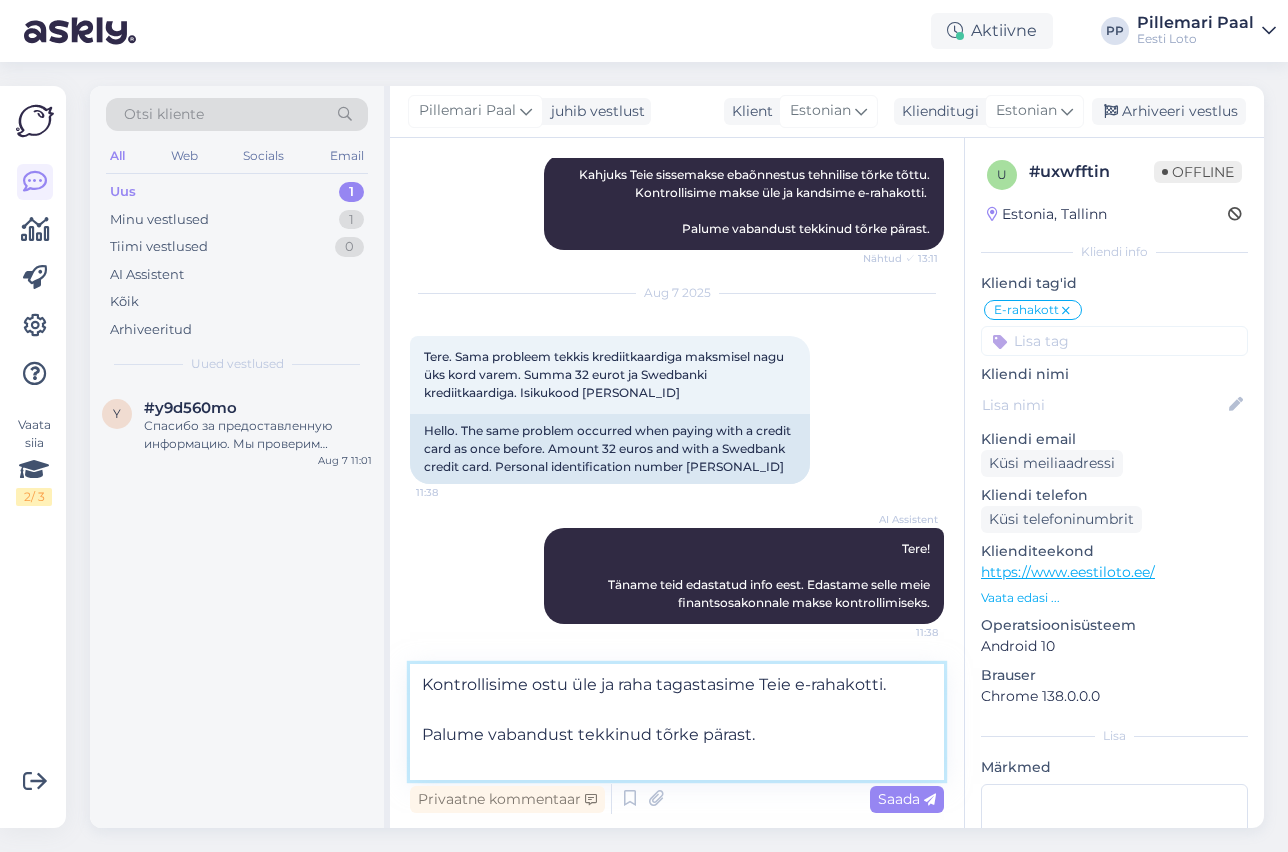 scroll, scrollTop: 1009, scrollLeft: 0, axis: vertical 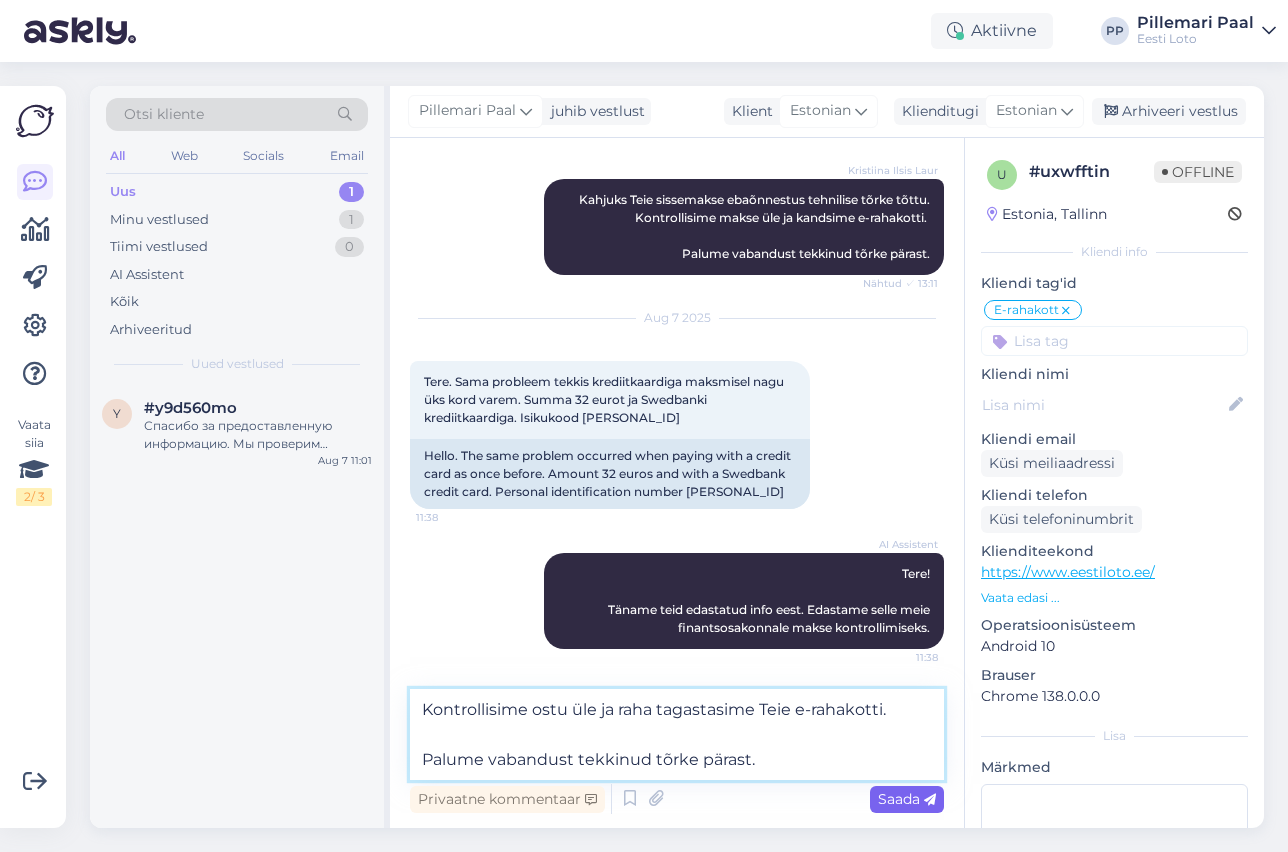 type on "Kontrollisime ostu üle ja raha tagastasime Teie e-rahakotti.
Palume vabandust tekkinud tõrke pärast." 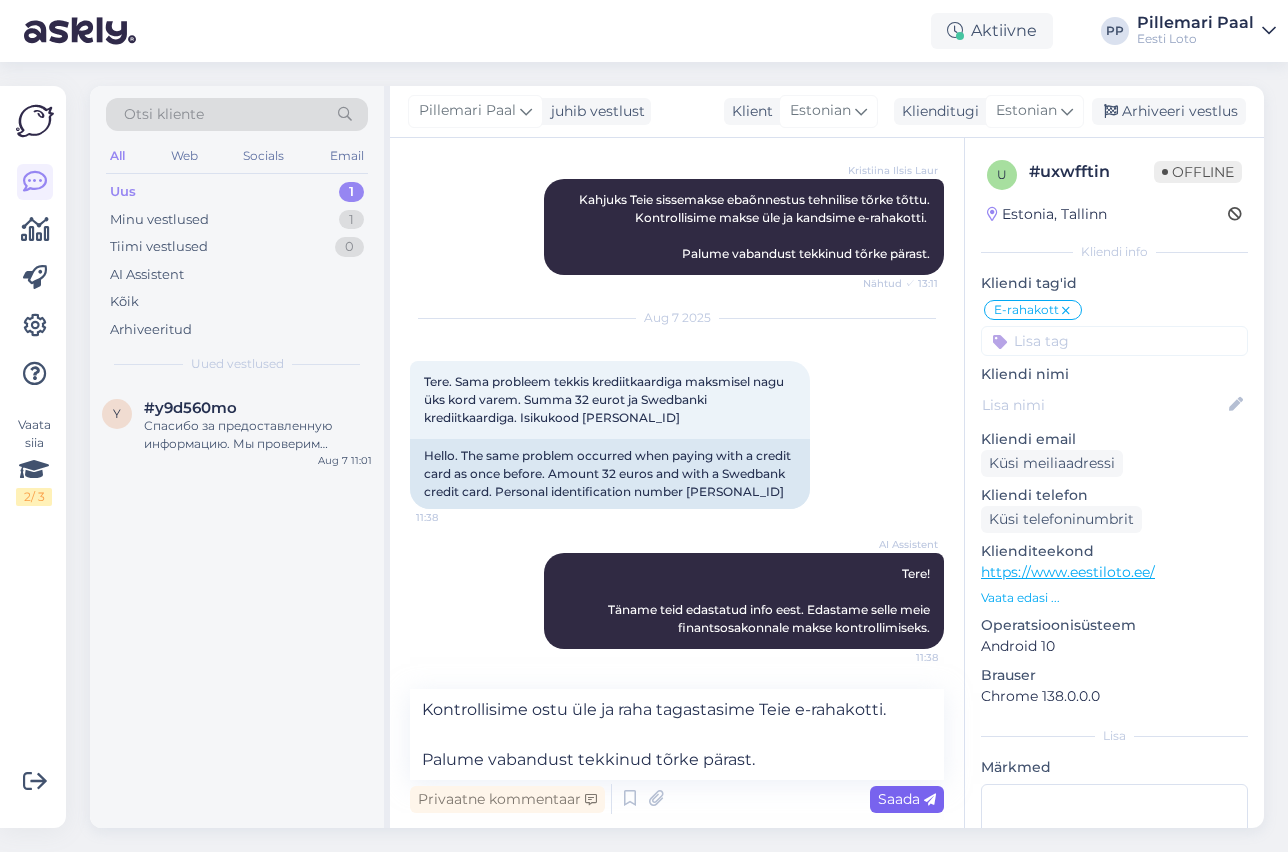 click on "Saada" at bounding box center [907, 799] 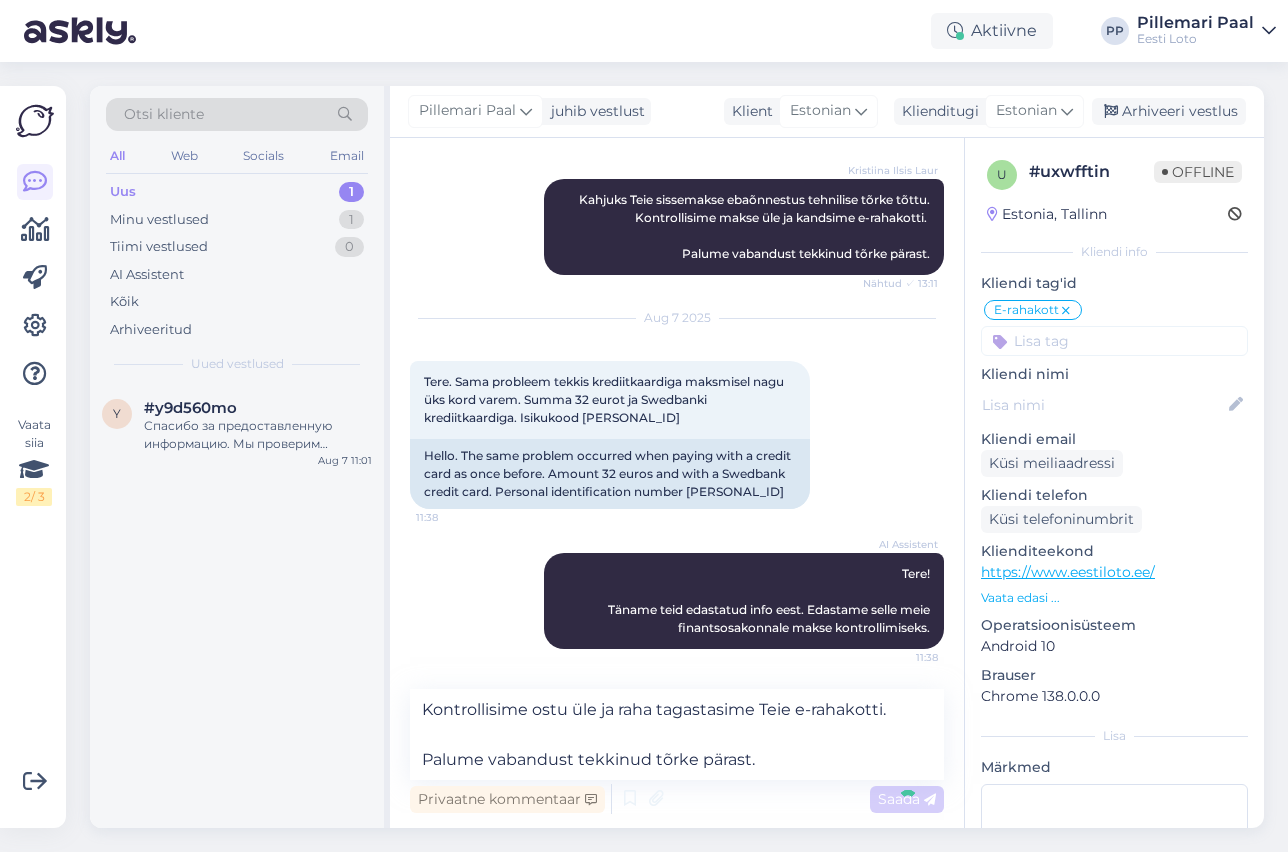 type 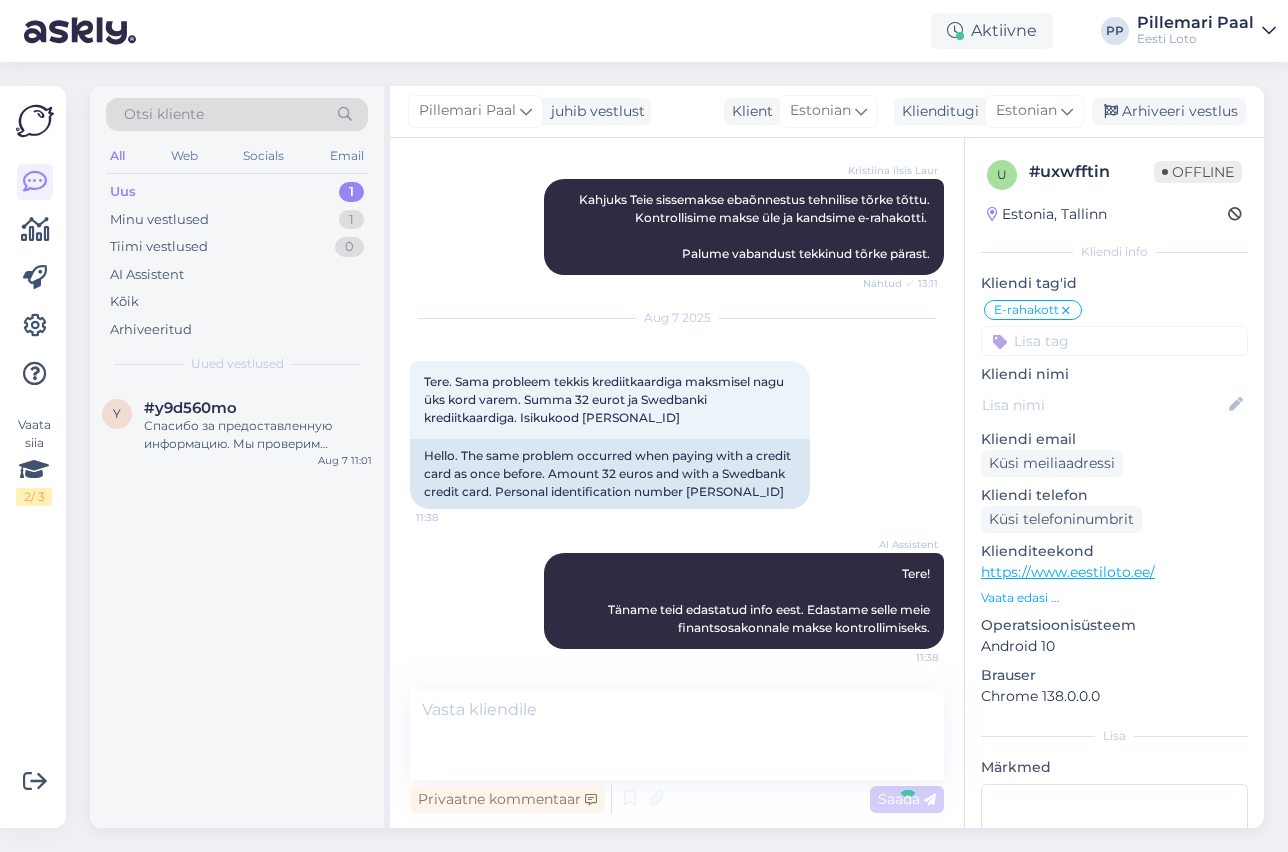 scroll, scrollTop: 1082, scrollLeft: 0, axis: vertical 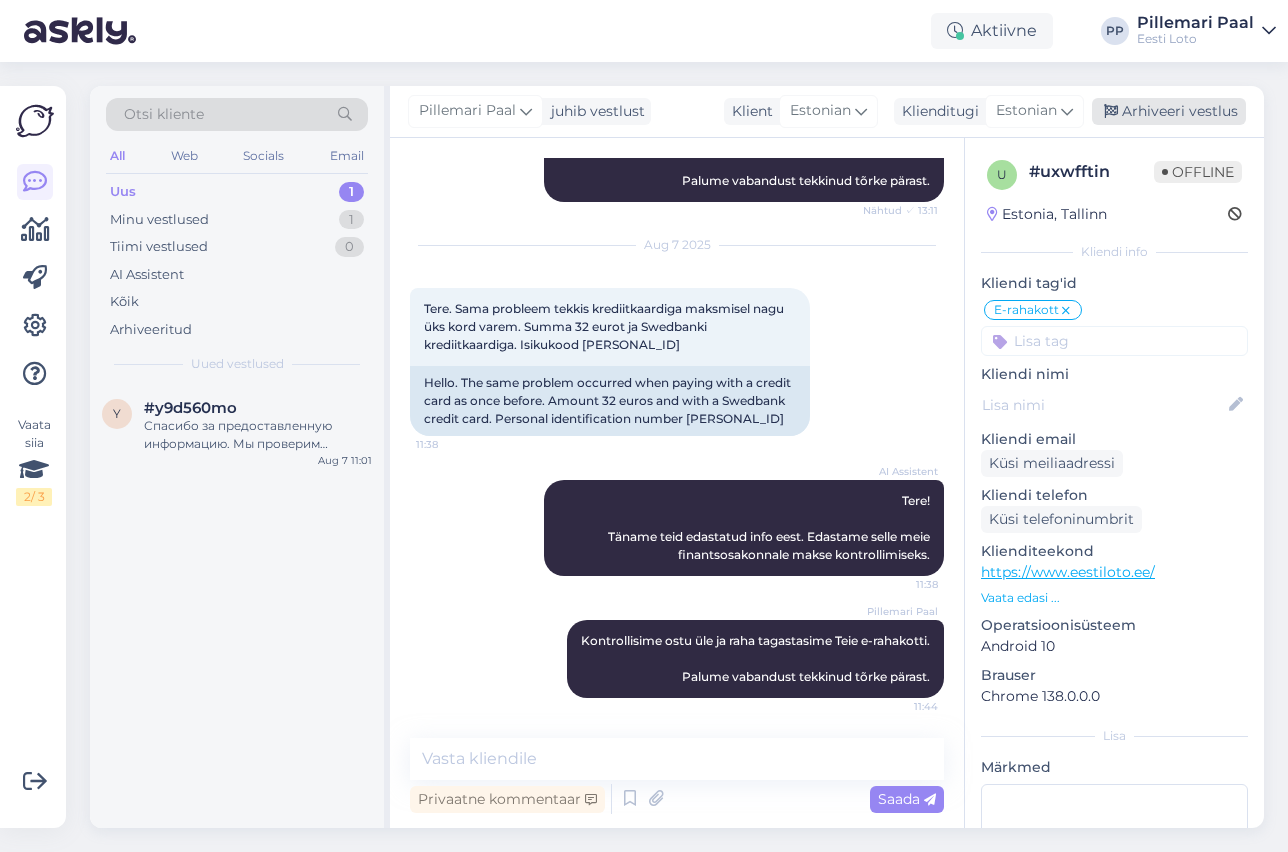 click on "Arhiveeri vestlus" at bounding box center [1169, 111] 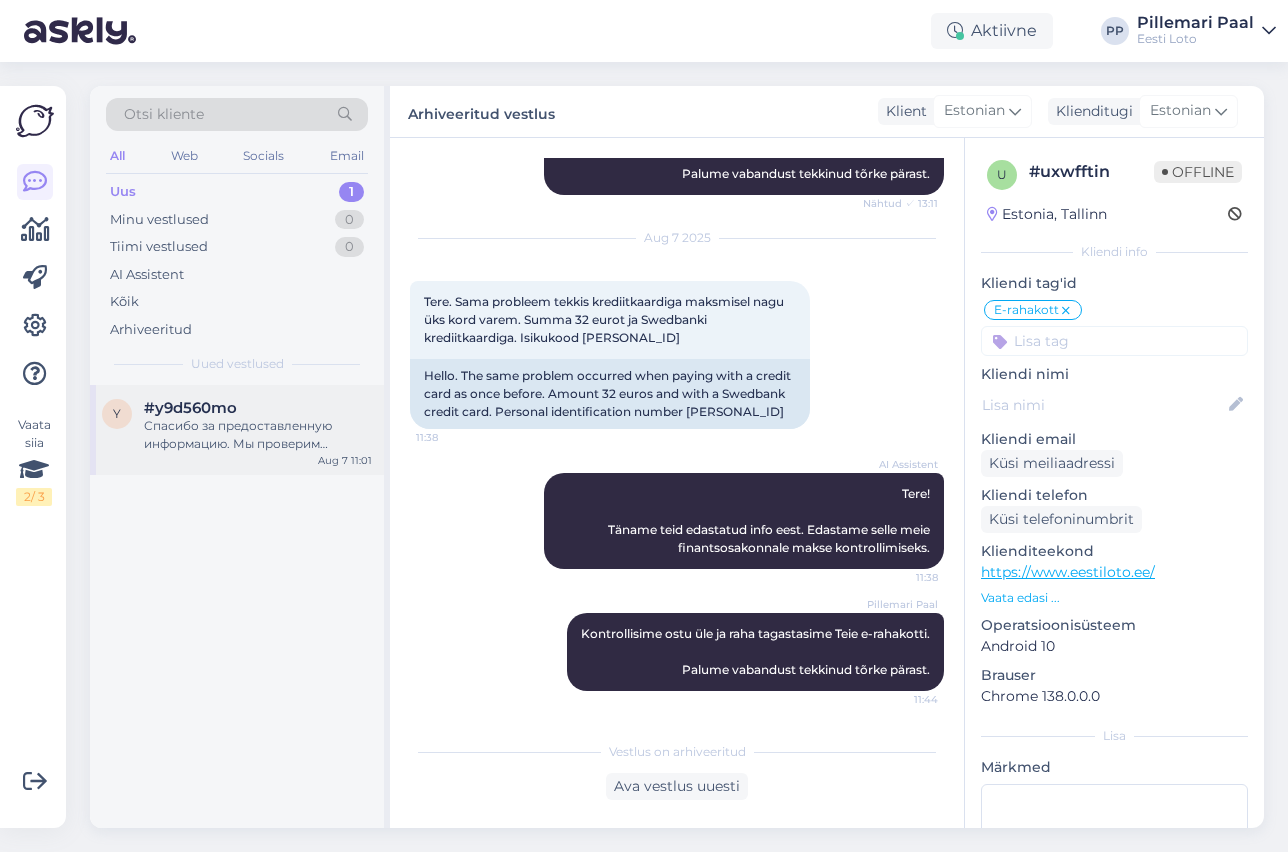 click on "Спасибо за предоставленную информацию. Мы проверим платежи при первой возможности и направим их на ваш электронный кошелек. Мы также в курсе, что в настоящее время наблюдаются сбои в работе платежей Swedbank." at bounding box center (258, 435) 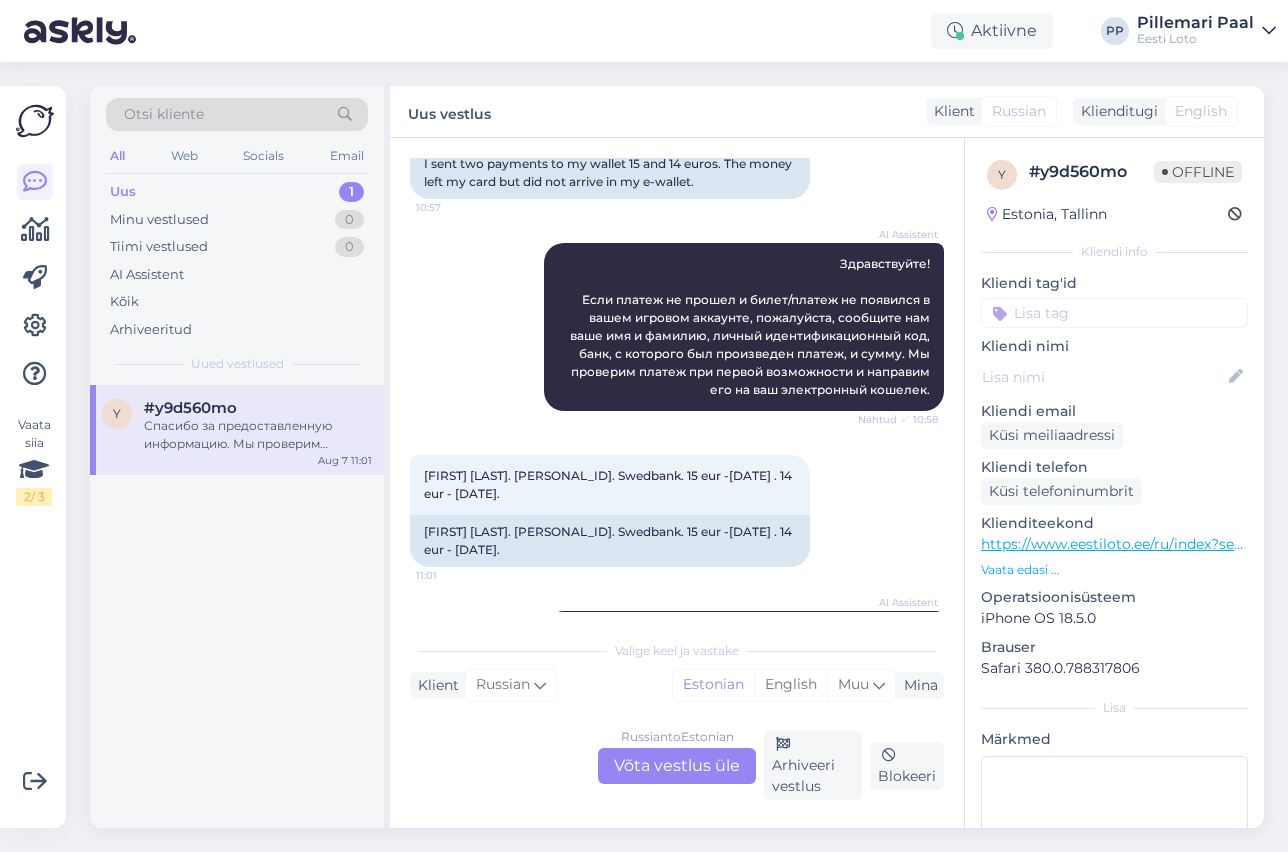scroll, scrollTop: 330, scrollLeft: 0, axis: vertical 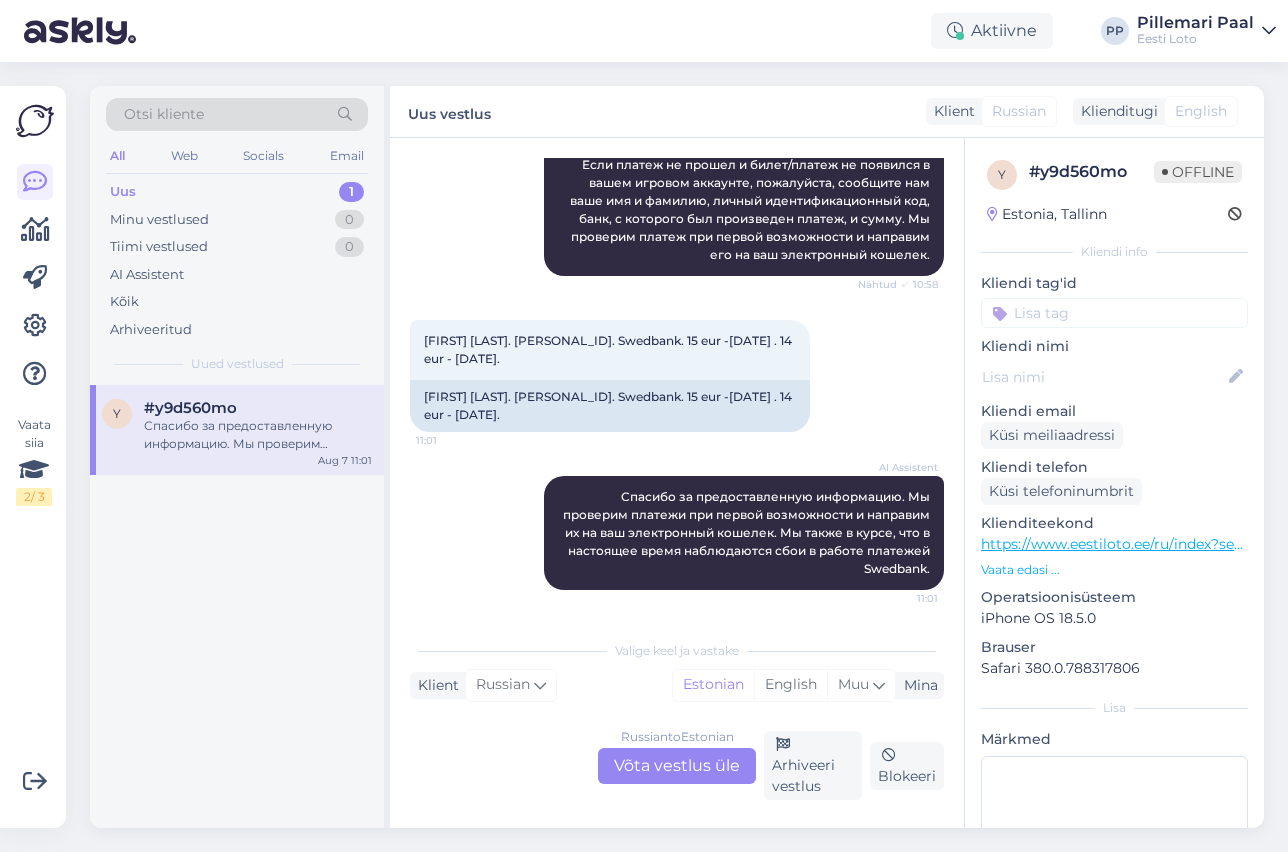 click on "Russian  to  Estonian Võta vestlus üle" at bounding box center [677, 766] 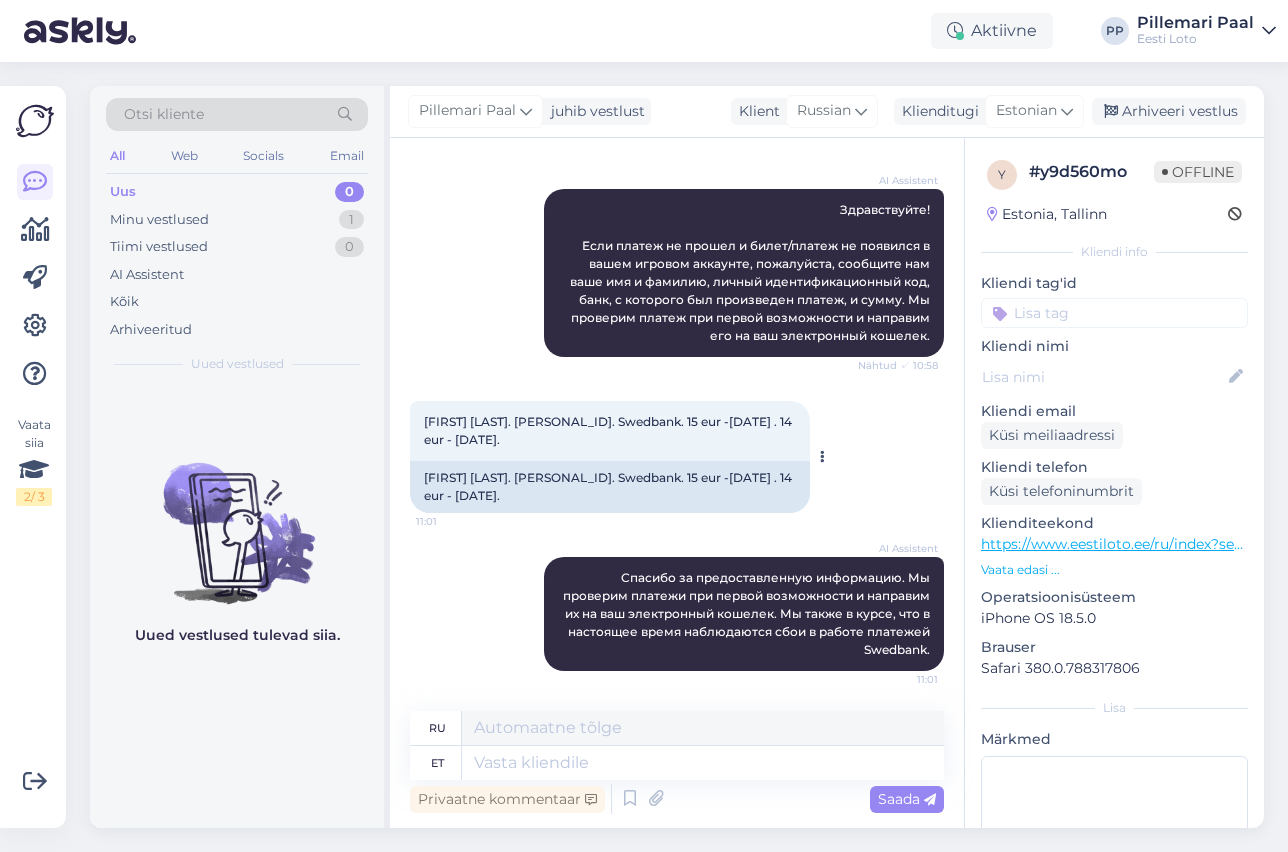 click on "[FIRST] [LAST]. [PERSONAL_ID]. Swedbank. 15 eur -[DATE] . 14 eur - [DATE]." at bounding box center [609, 430] 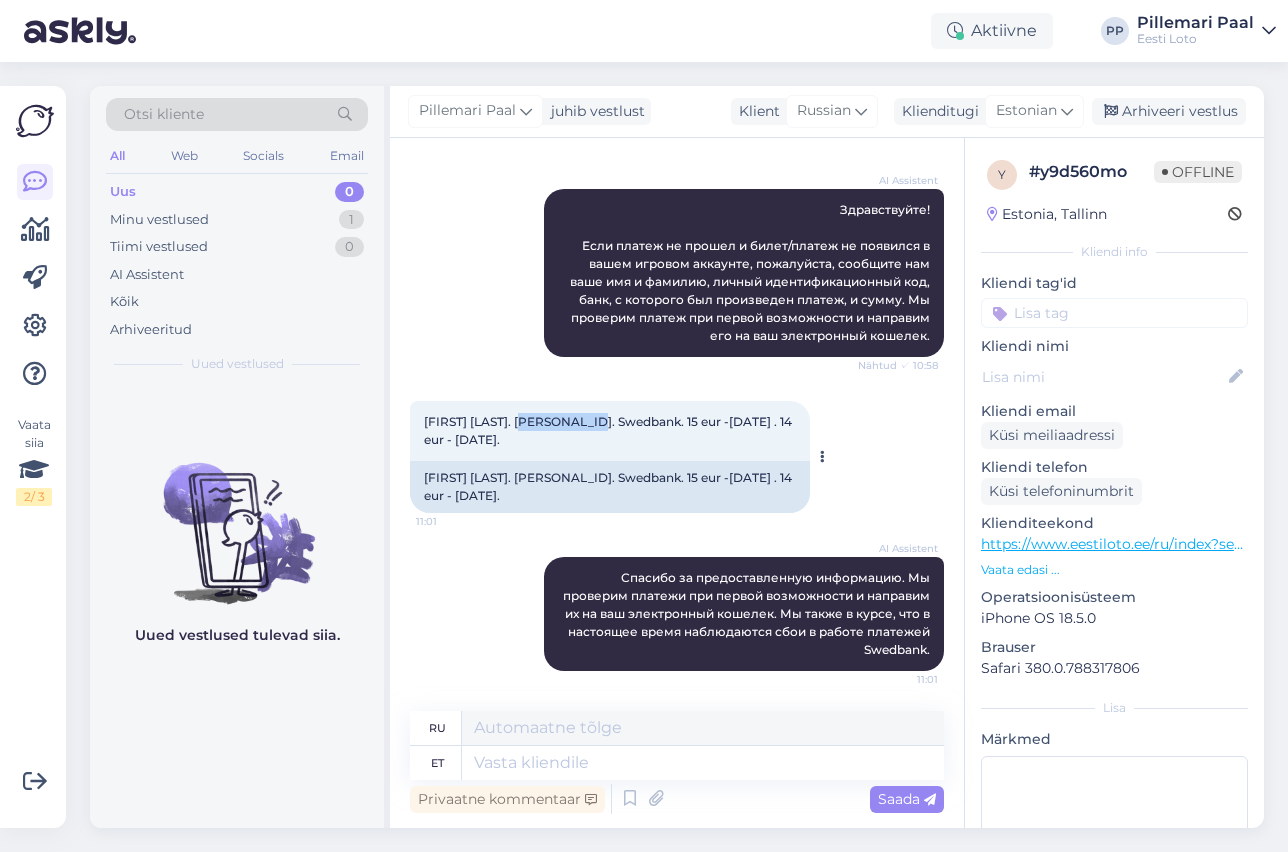 click on "[FIRST] [LAST]. [PERSONAL_ID]. Swedbank. 15 eur -[DATE] . 14 eur - [DATE]." at bounding box center [609, 430] 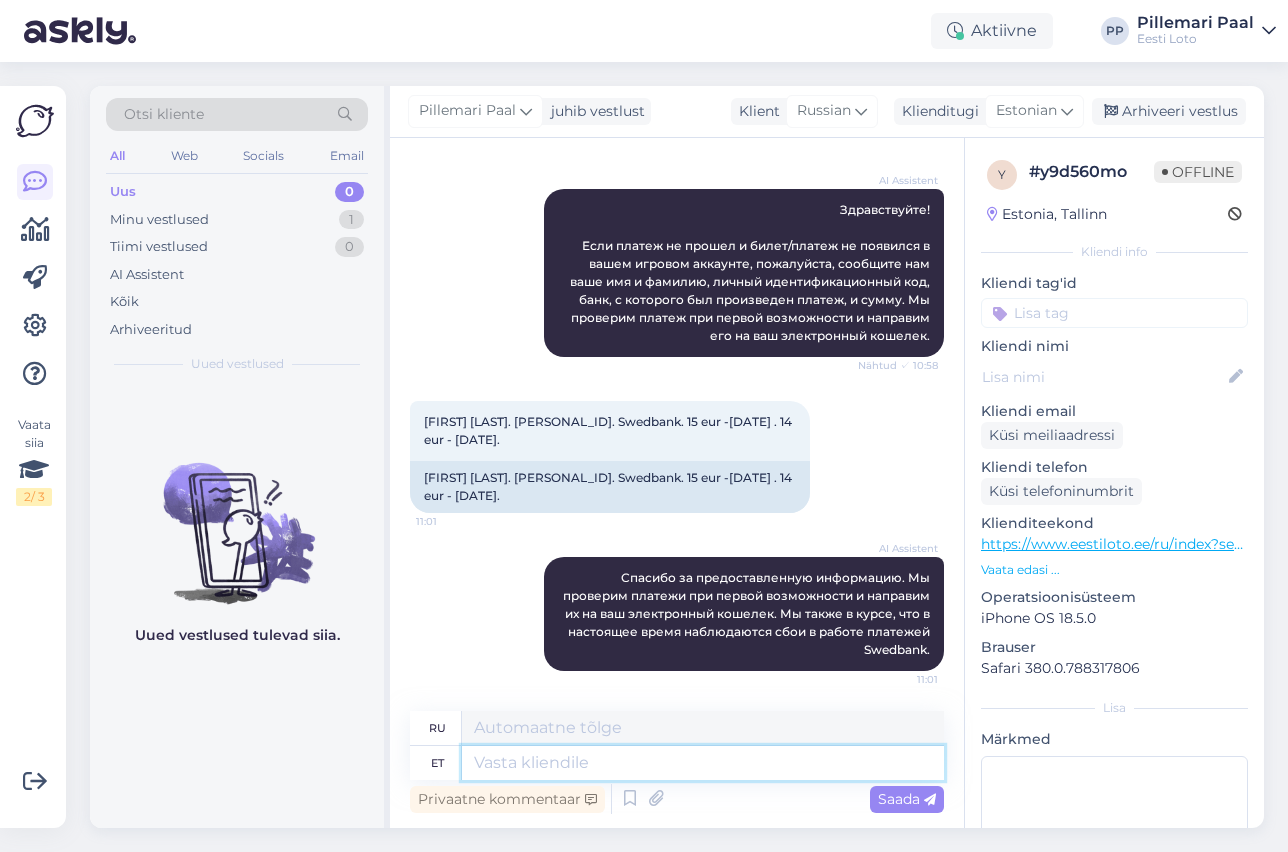 click at bounding box center (703, 763) 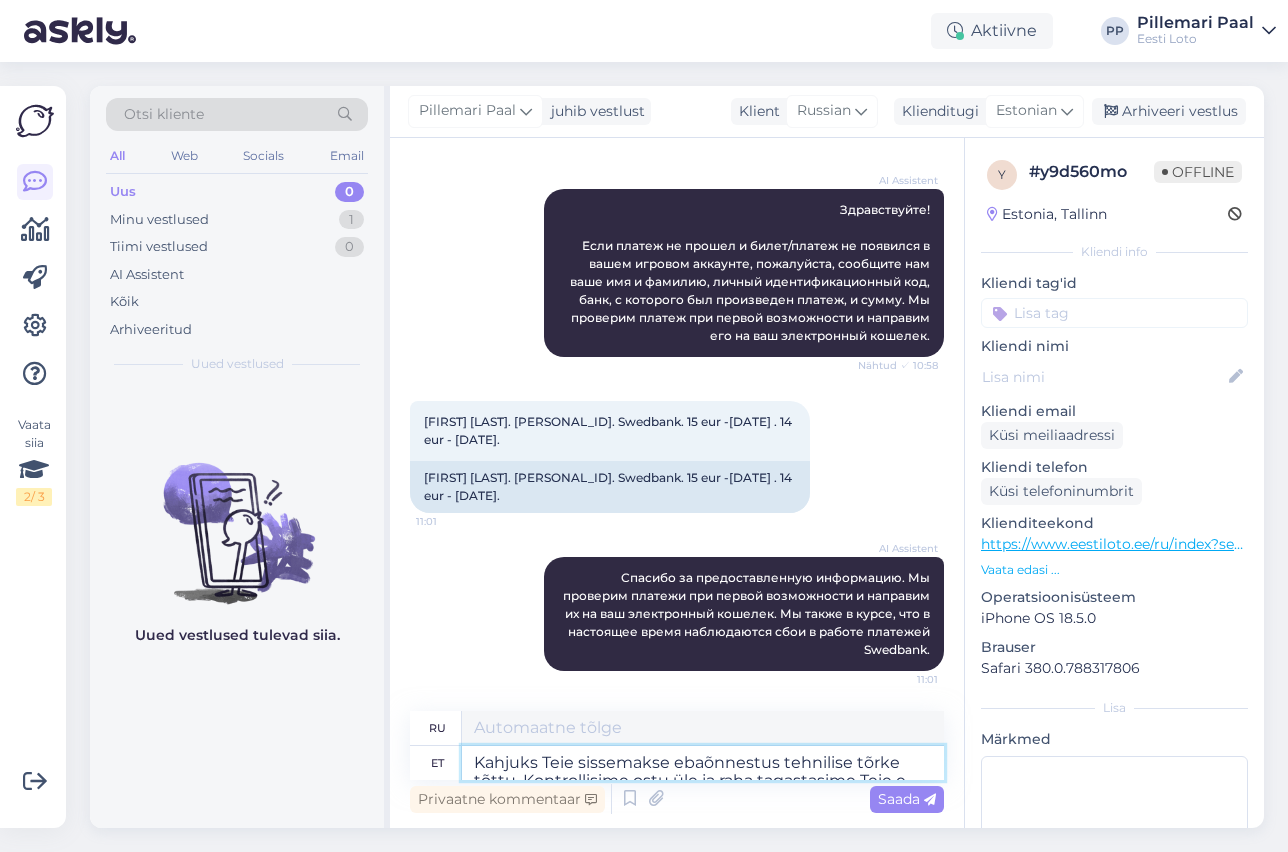 scroll, scrollTop: 330, scrollLeft: 0, axis: vertical 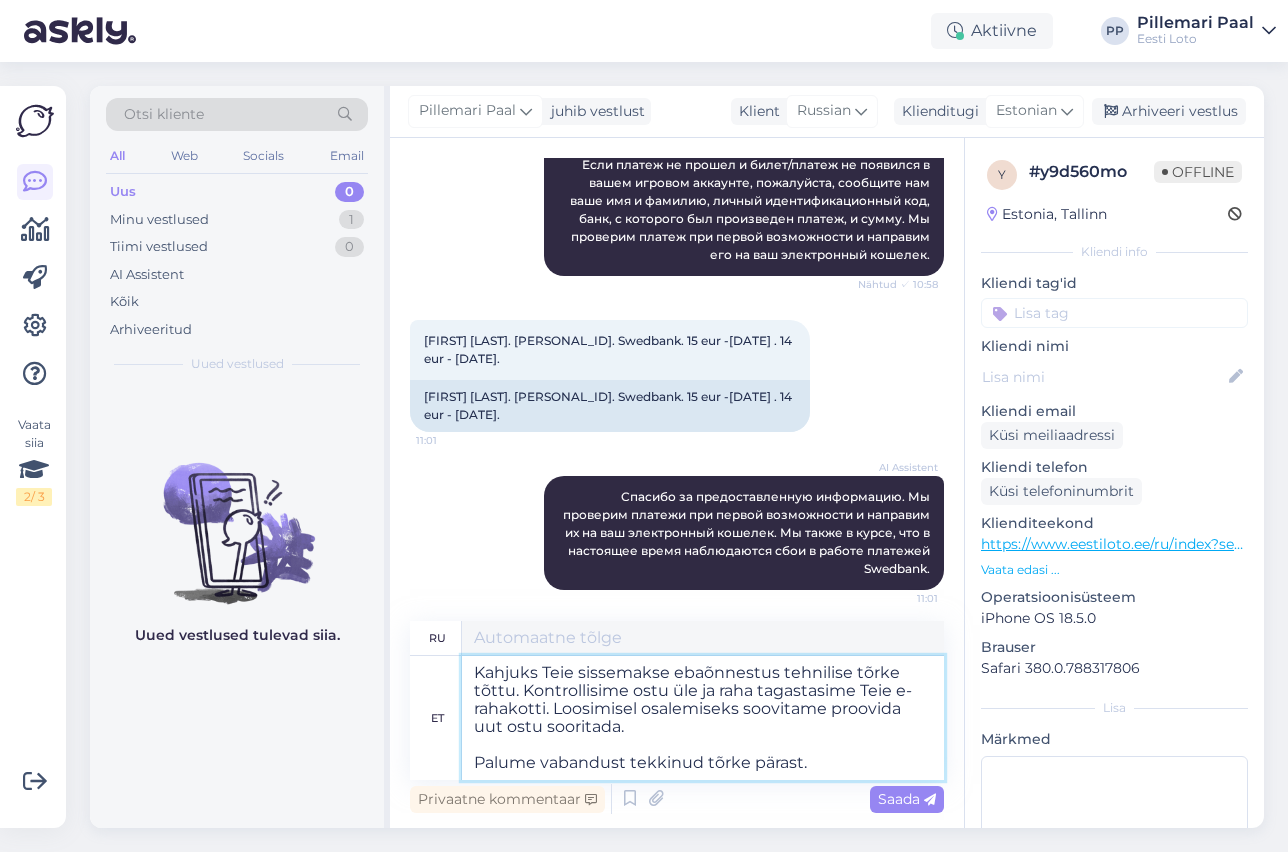 type on "К сожалению, ваш депозит не был зачислен из-за технической ошибки. Мы проверили покупку и вернули деньги на ваш электронный кошелёк. Чтобы принять участие в розыгрыше, рекомендуем вам попробовать совершить новую покупку.
Приносим извинения за ошибку." 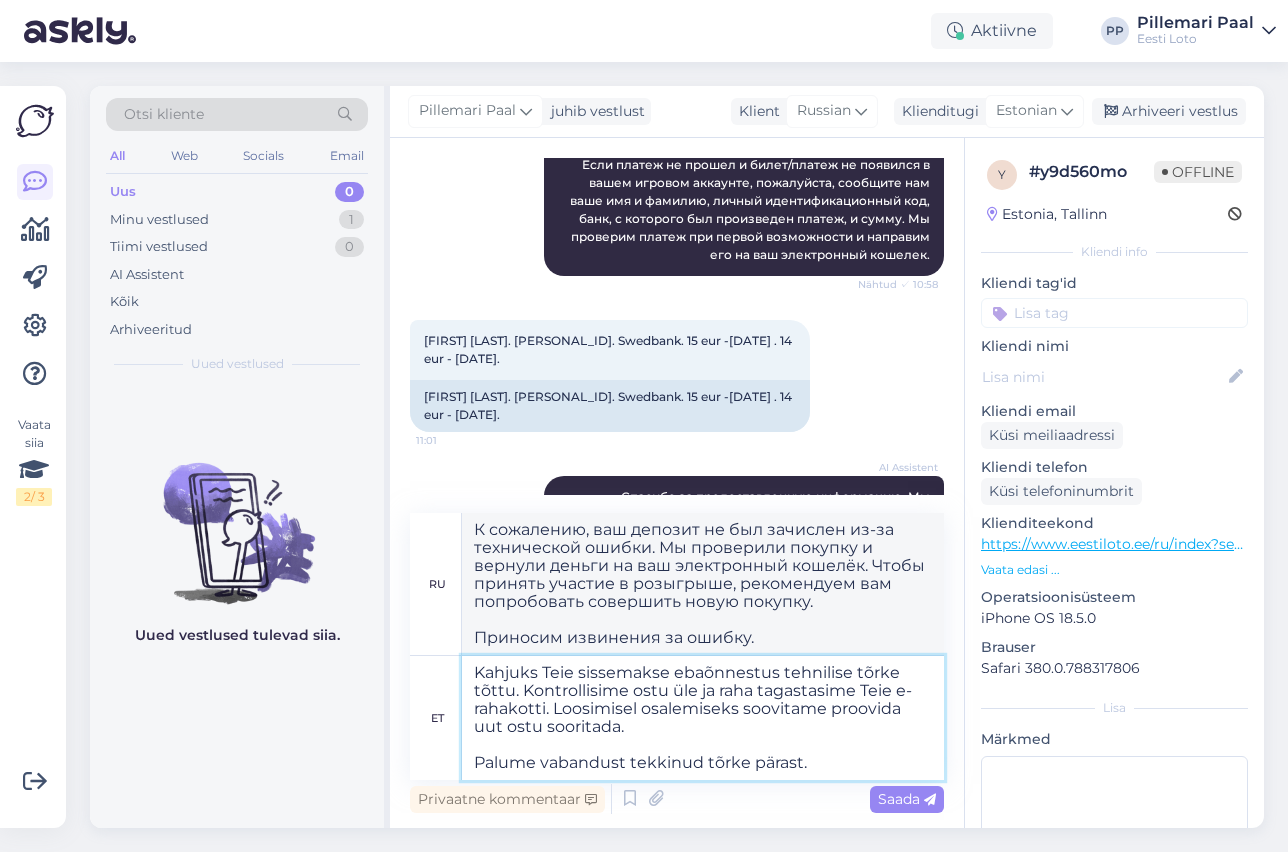 click on "Kahjuks Teie sissemakse ebaõnnestus tehnilise tõrke tõttu. Kontrollisime ostu üle ja raha tagastasime Teie e-rahakotti. Loosimisel osalemiseks soovitame proovida uut ostu sooritada.
Palume vabandust tekkinud tõrke pärast." at bounding box center (703, 718) 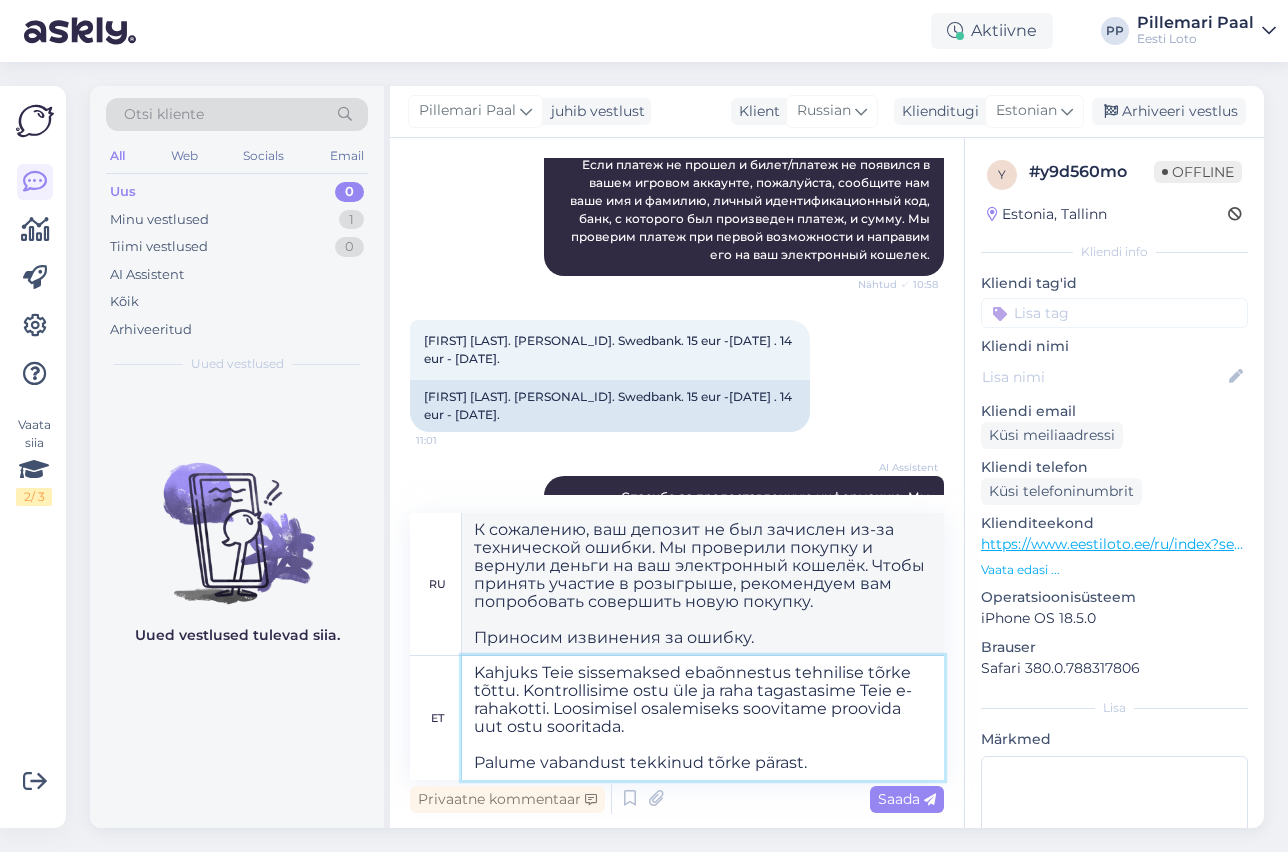 click on "Kahjuks Teie sissemaksed ebaõnnestus tehnilise tõrke tõttu. Kontrollisime ostu üle ja raha tagastasime Teie e-rahakotti. Loosimisel osalemiseks soovitame proovida uut ostu sooritada.
Palume vabandust tekkinud tõrke pärast." at bounding box center (703, 718) 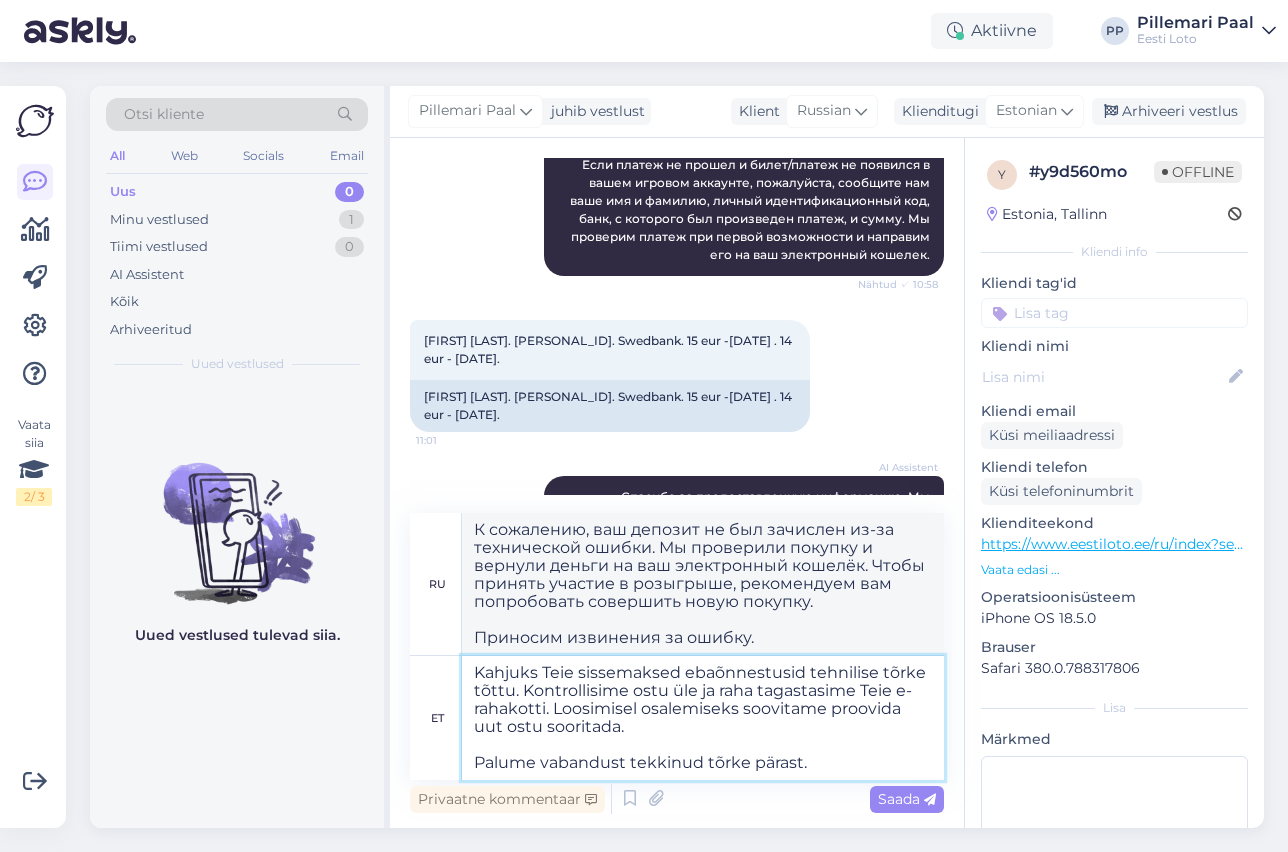 click on "Kahjuks Teie sissemaksed ebaõnnestusid tehnilise tõrke tõttu. Kontrollisime ostu üle ja raha tagastasime Teie e-rahakotti. Loosimisel osalemiseks soovitame proovida uut ostu sooritada.
Palume vabandust tekkinud tõrke pärast." at bounding box center (703, 718) 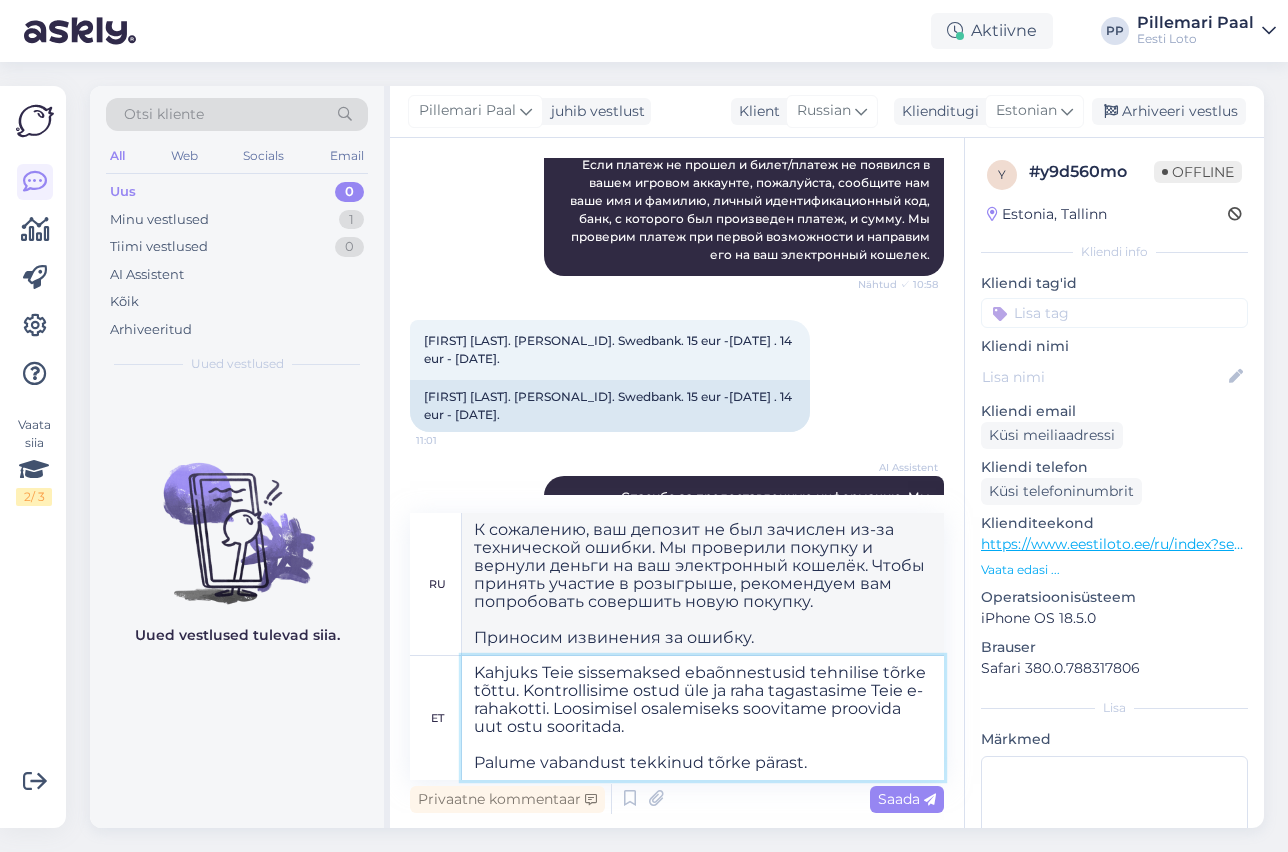 type on "К сожалению, ваш депозит не был зачислен из-за технической ошибки. Мы проверили ваши покупки и вернули деньги на ваш электронный кошелёк. Чтобы принять участие в розыгрыше, рекомендуем вам попробовать совершить новую покупку.
Приносим извинения за ошибку." 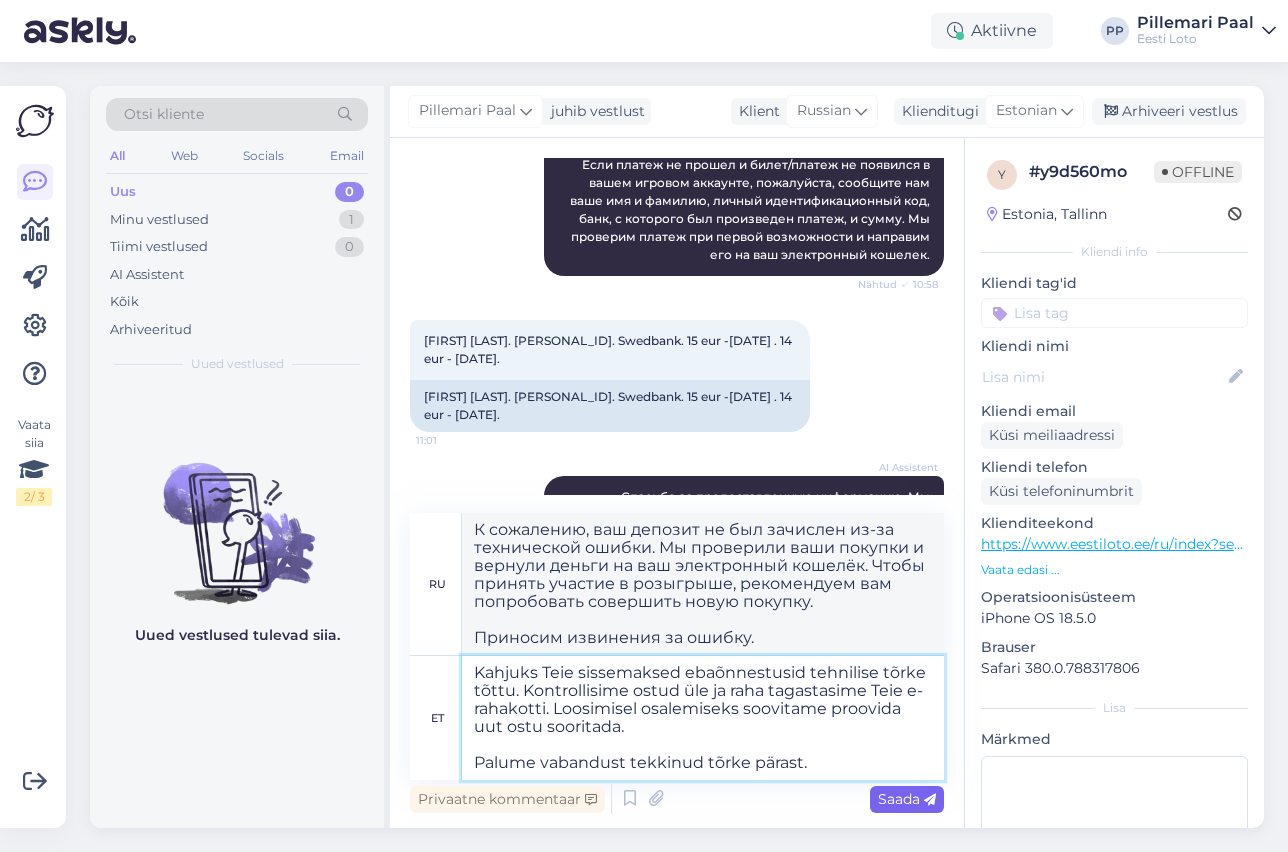 type on "Kahjuks Teie sissemaksed ebaõnnestusid tehnilise tõrke tõttu. Kontrollisime ostud üle ja raha tagastasime Teie e-rahakotti. Loosimisel osalemiseks soovitame proovida uut ostu sooritada.
Palume vabandust tekkinud tõrke pärast." 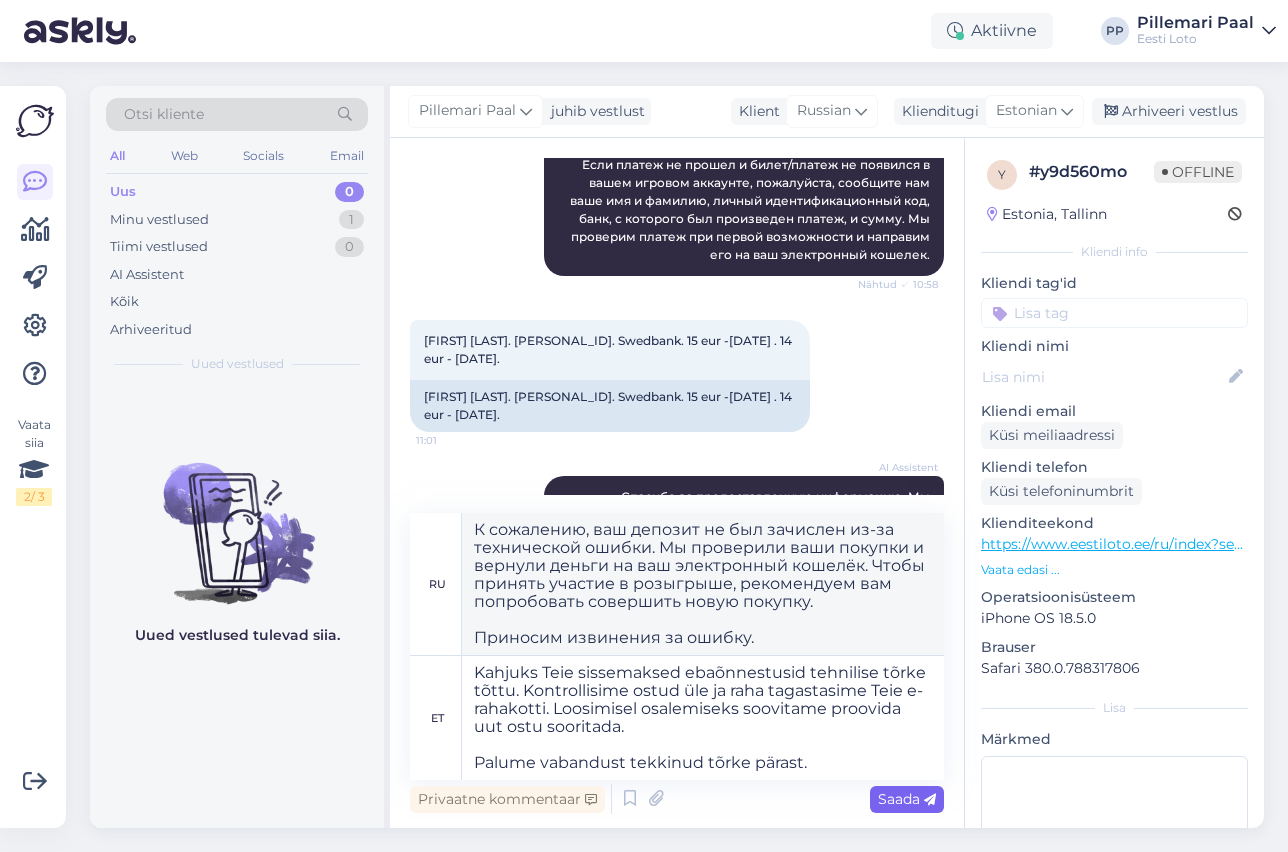 click on "Saada" at bounding box center (907, 799) 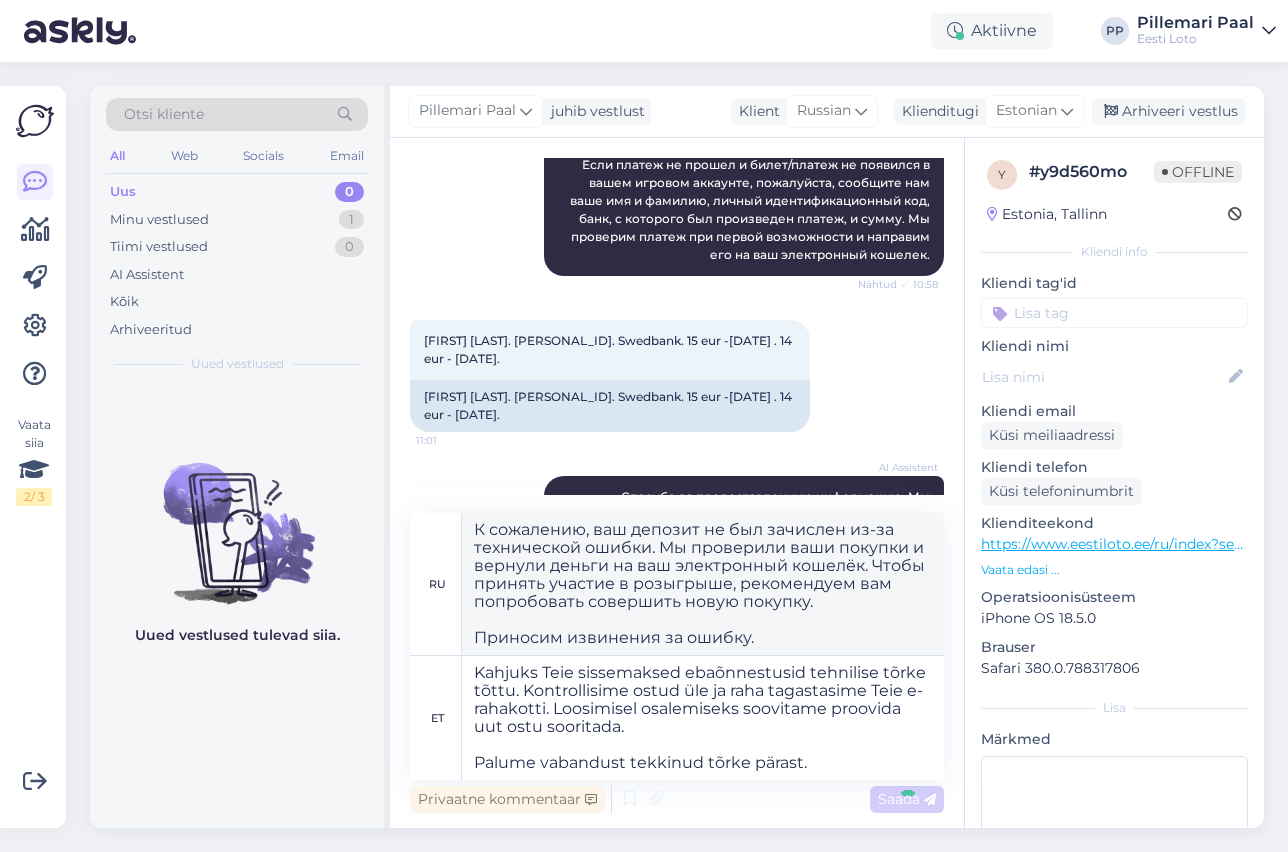 type 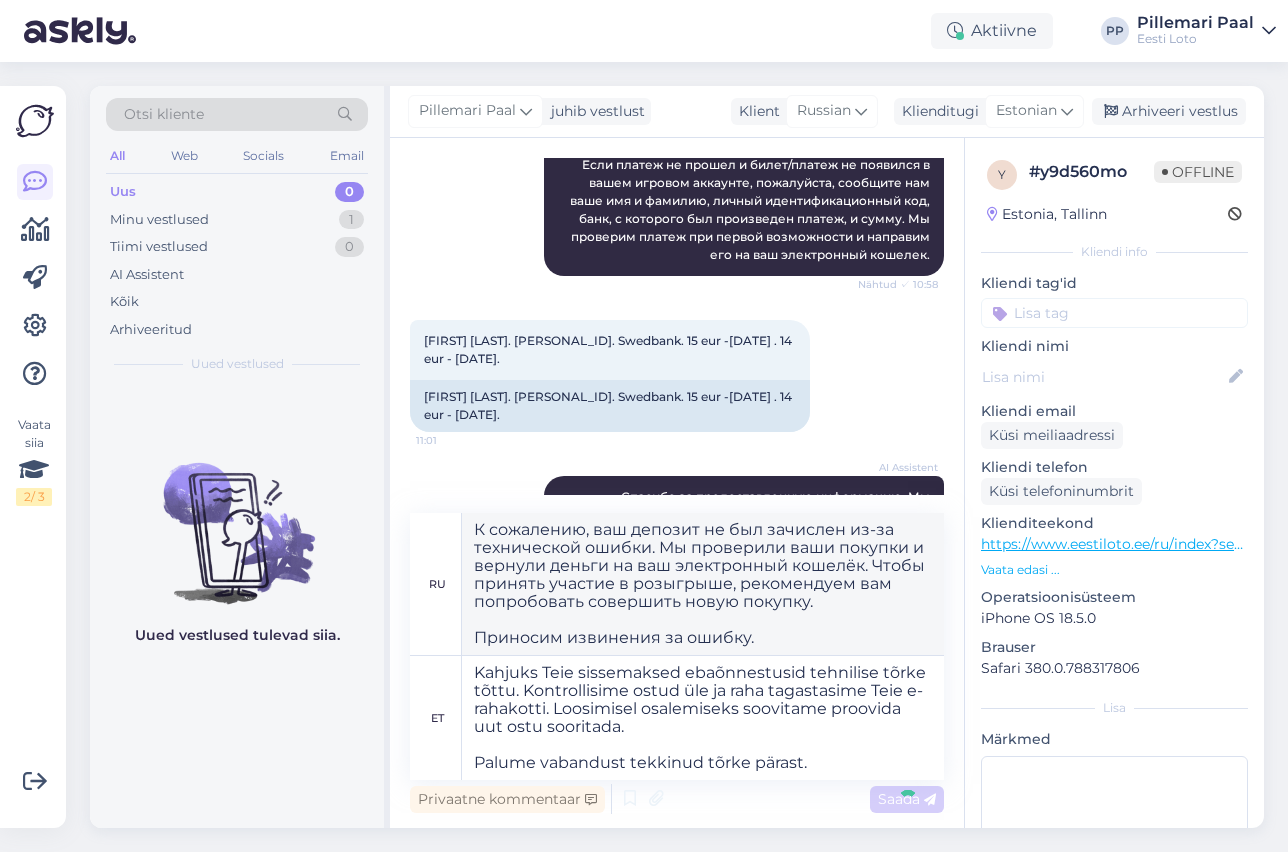 type 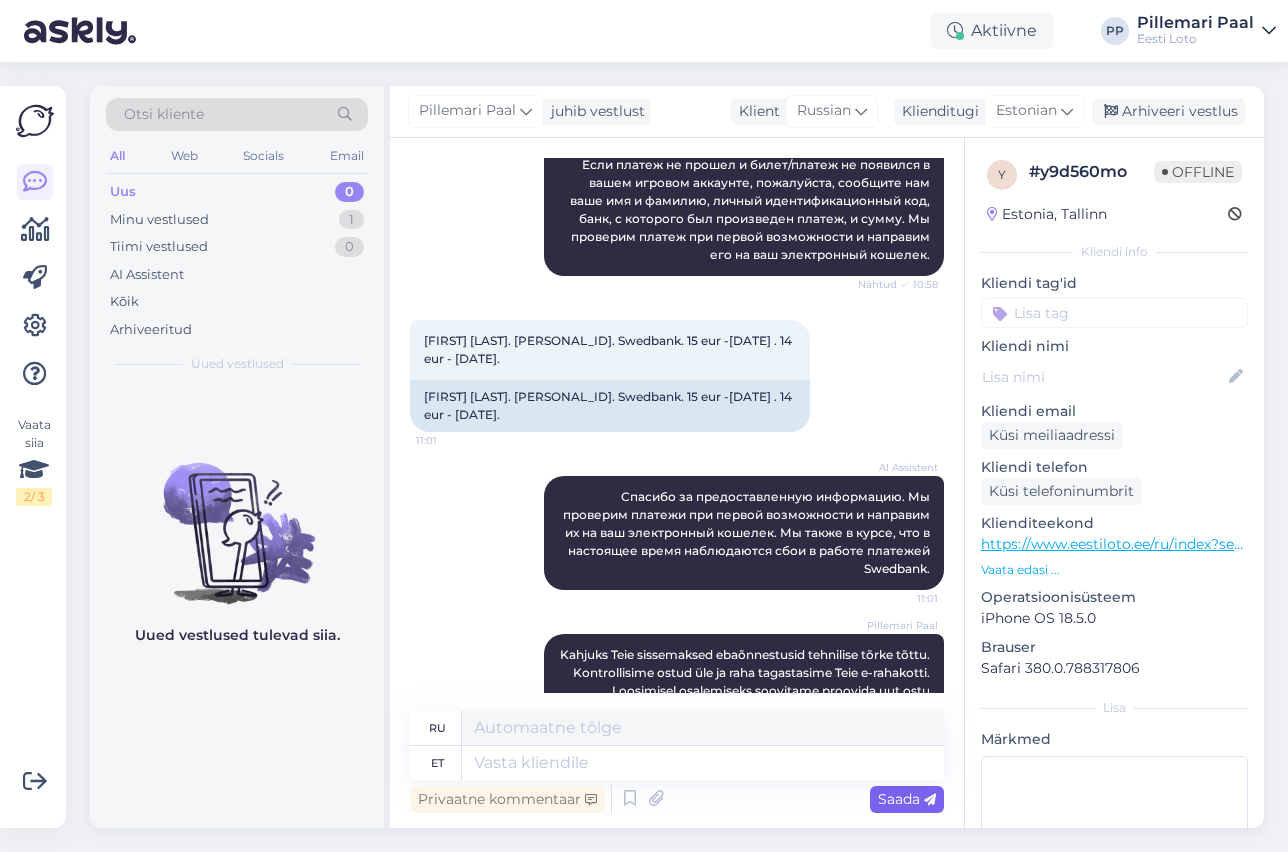 scroll, scrollTop: 567, scrollLeft: 0, axis: vertical 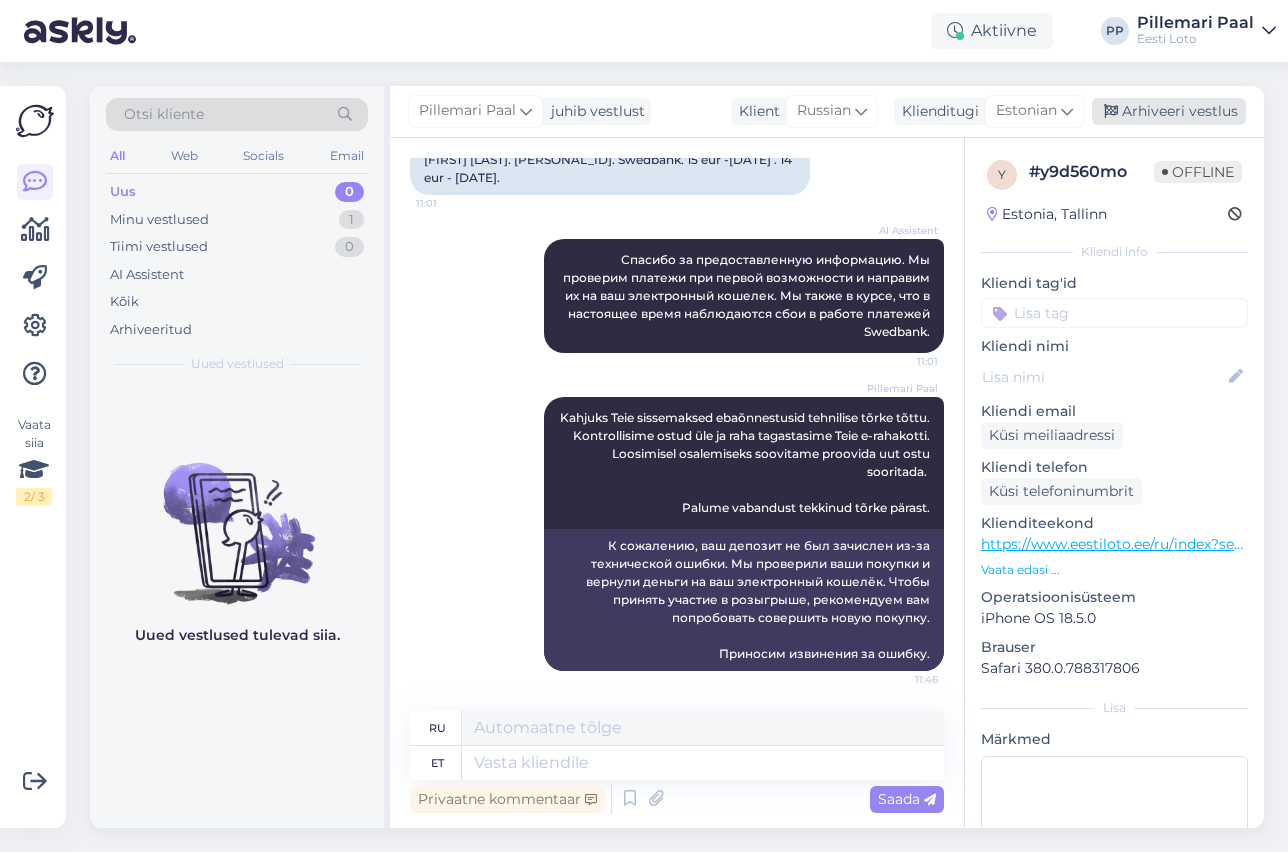click on "Arhiveeri vestlus" at bounding box center [1169, 111] 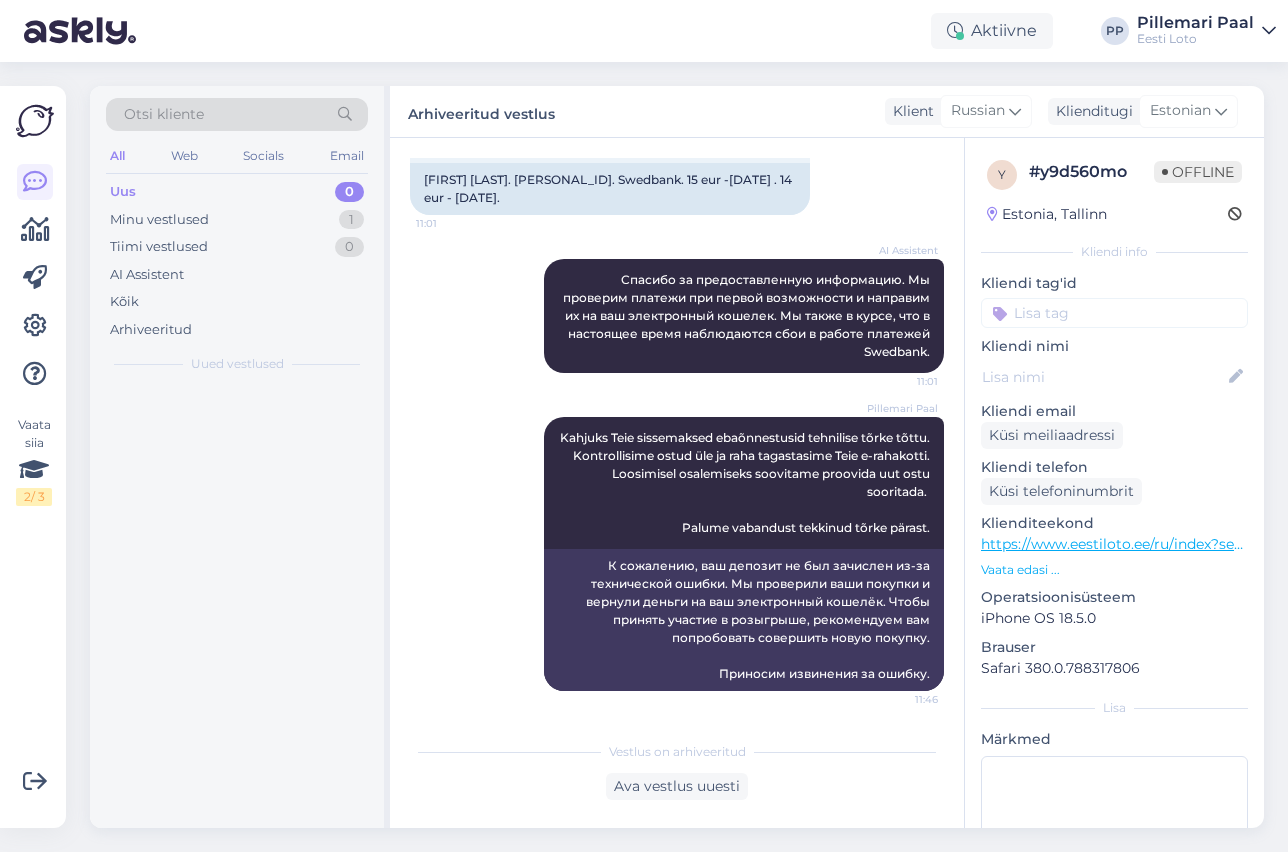 scroll, scrollTop: 547, scrollLeft: 0, axis: vertical 